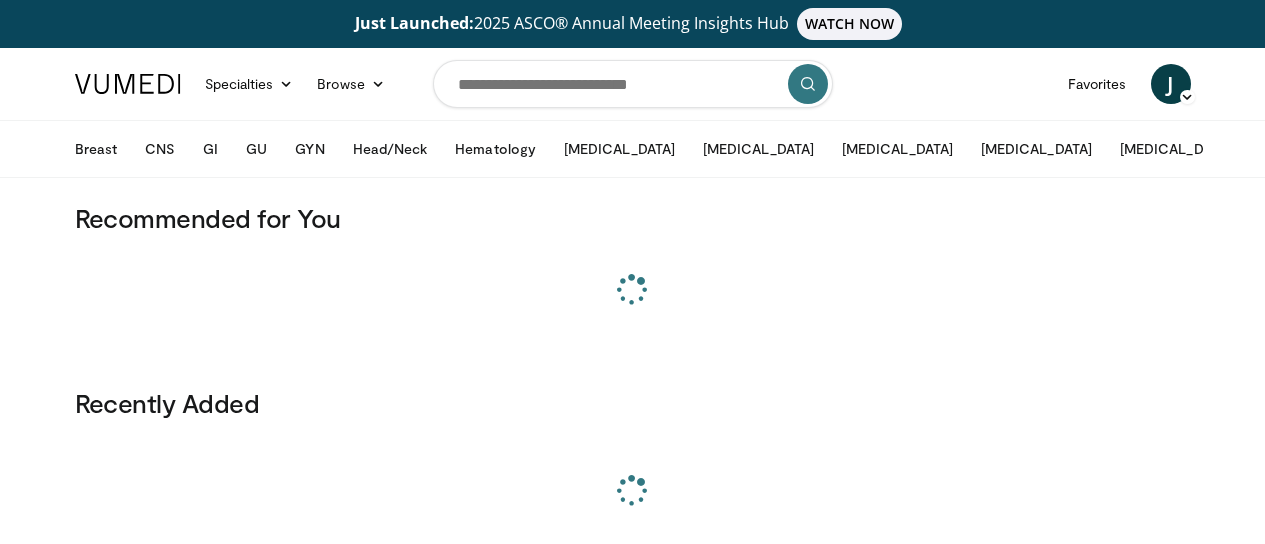scroll, scrollTop: 0, scrollLeft: 0, axis: both 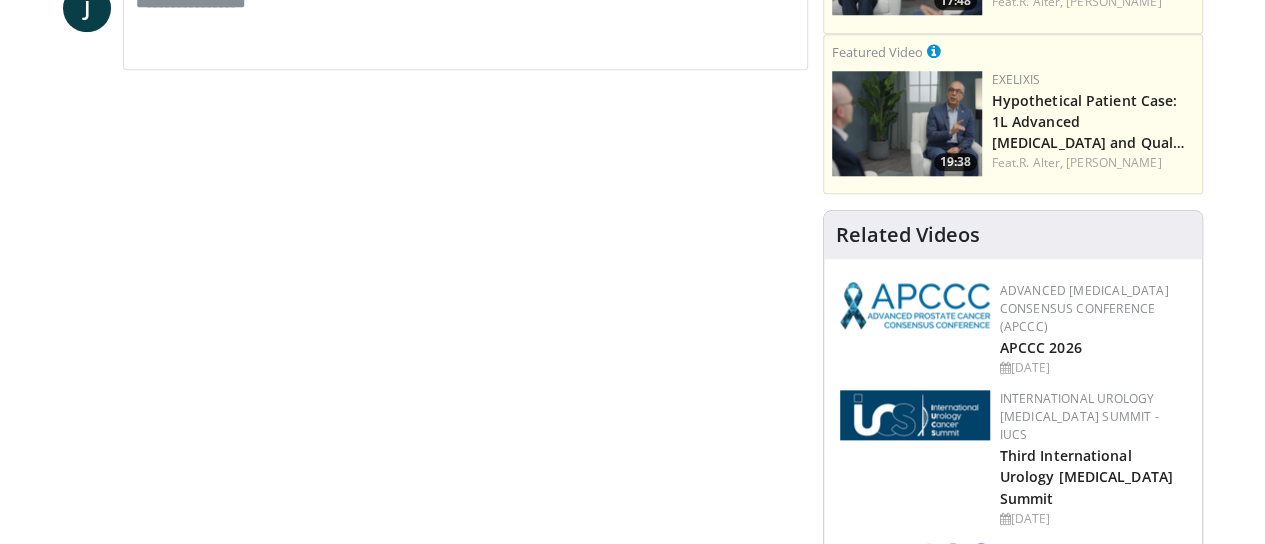 click on "Find Insights in this video with AI
Learn more about this video...
Summarize this video
What trials are discussed in this video?
What therapies are mentioned in this video?
Find more videos on Vumedi
What are alternative perspectives on this video?
What are the key practice updates for this disease?" at bounding box center [1013, 1388] 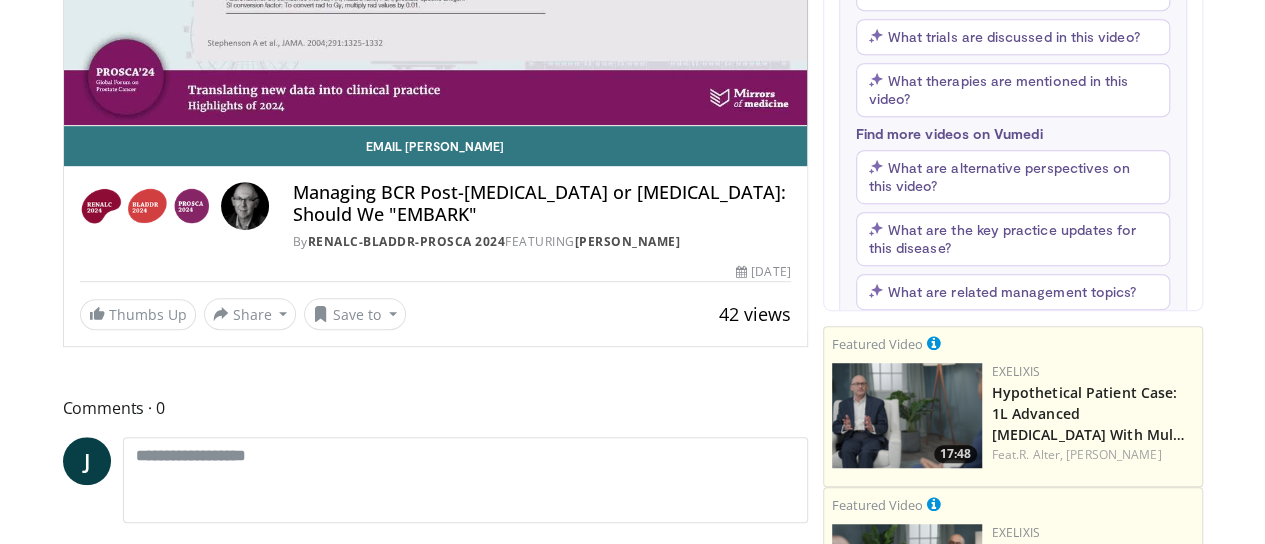 scroll, scrollTop: 344, scrollLeft: 0, axis: vertical 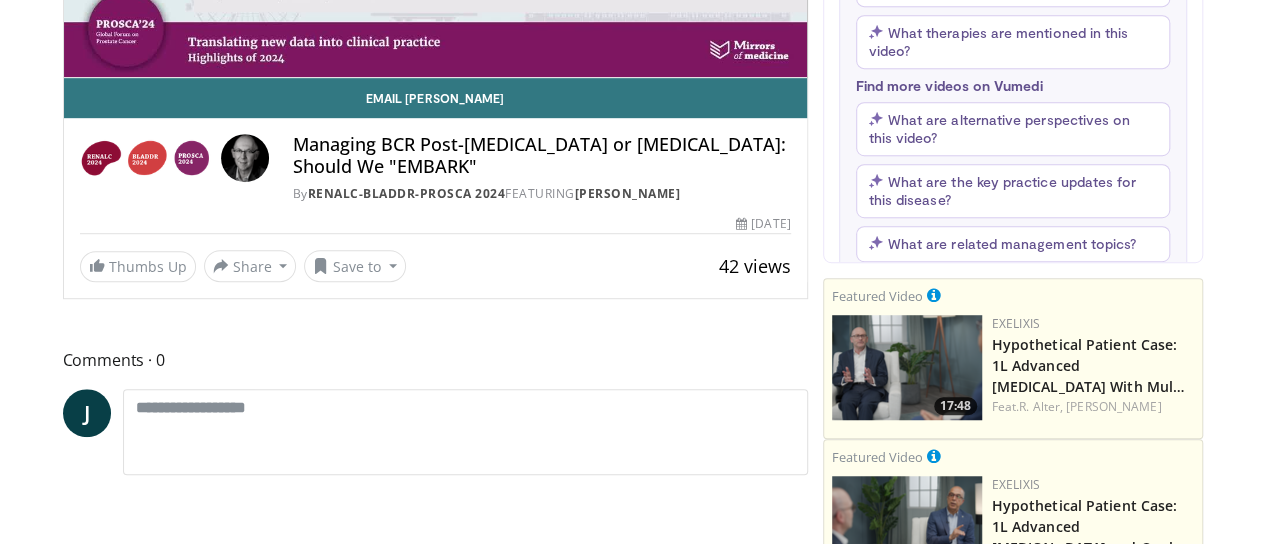 click on "**********" at bounding box center (435, -22) 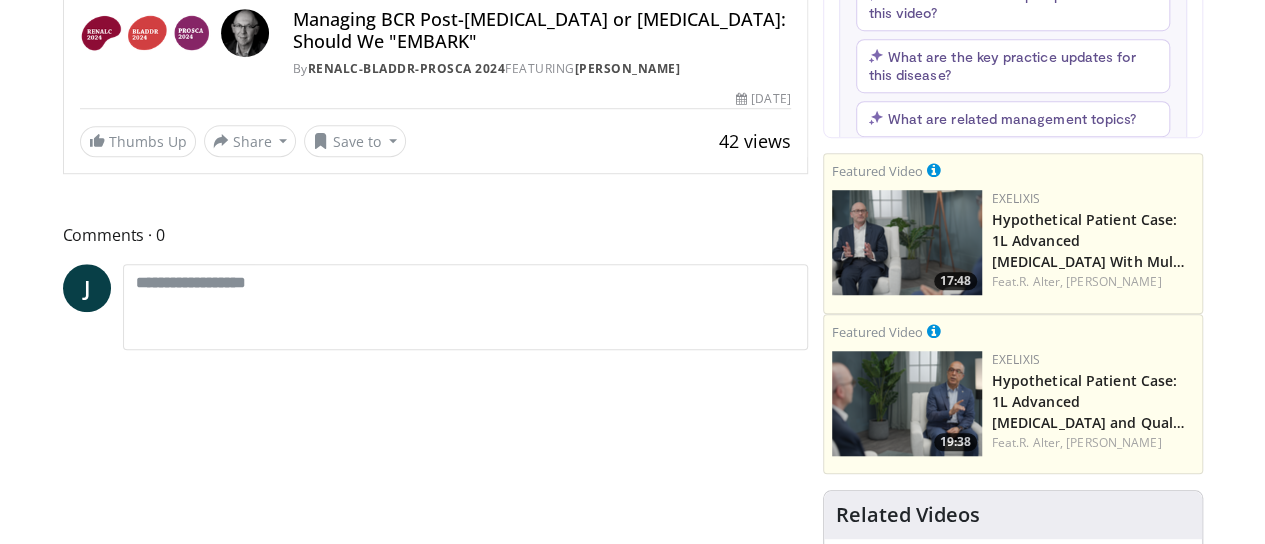 scroll, scrollTop: 675, scrollLeft: 0, axis: vertical 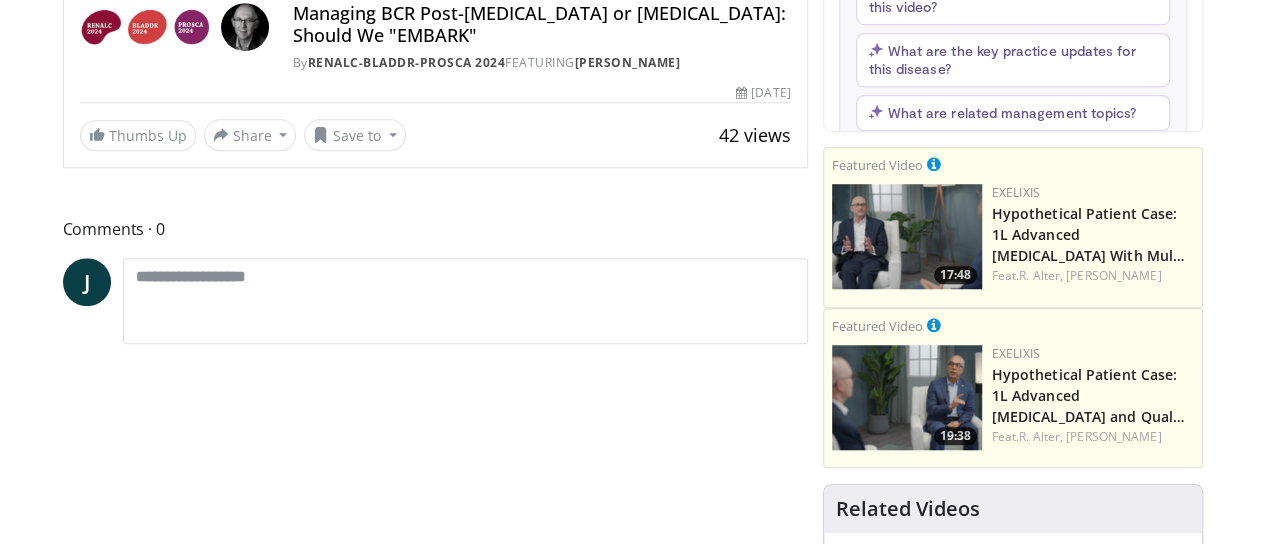 click at bounding box center [245, 27] 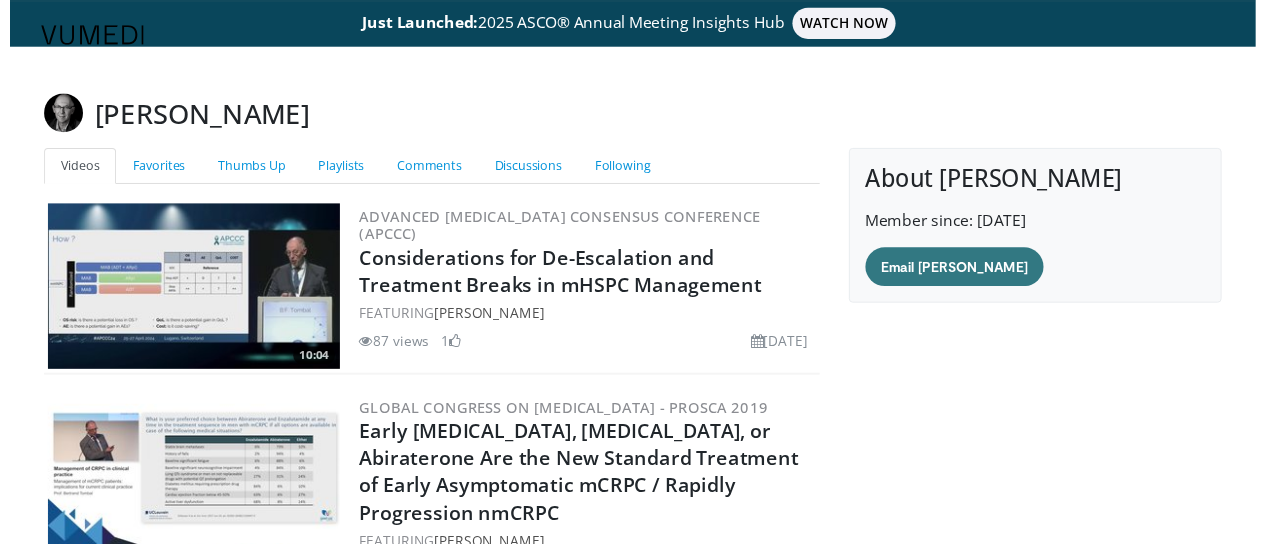 scroll, scrollTop: 0, scrollLeft: 0, axis: both 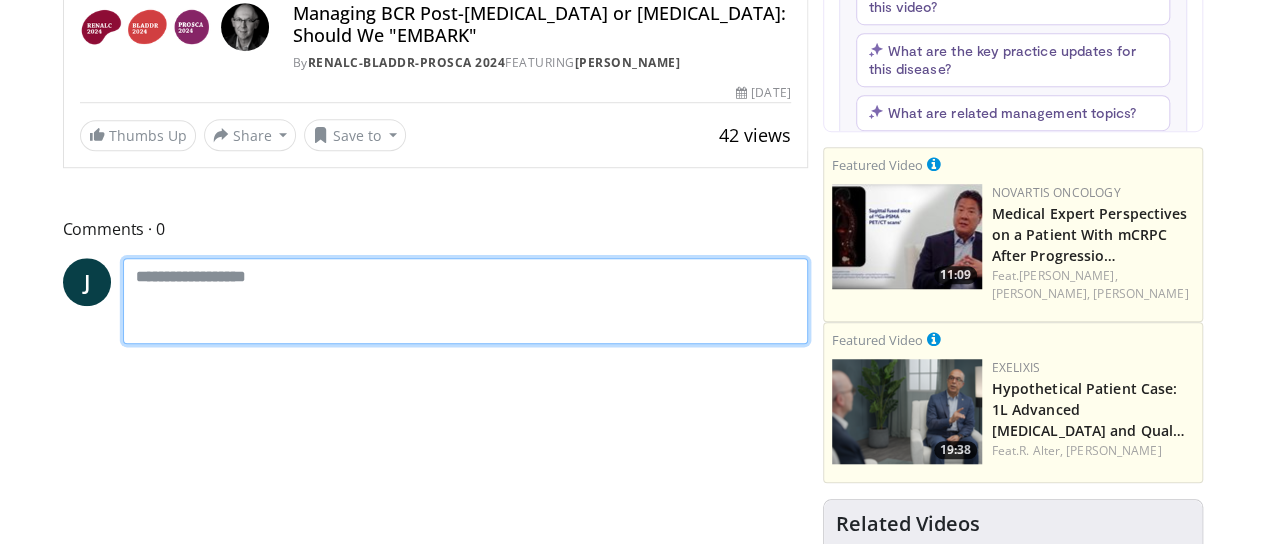 click at bounding box center (465, 300) 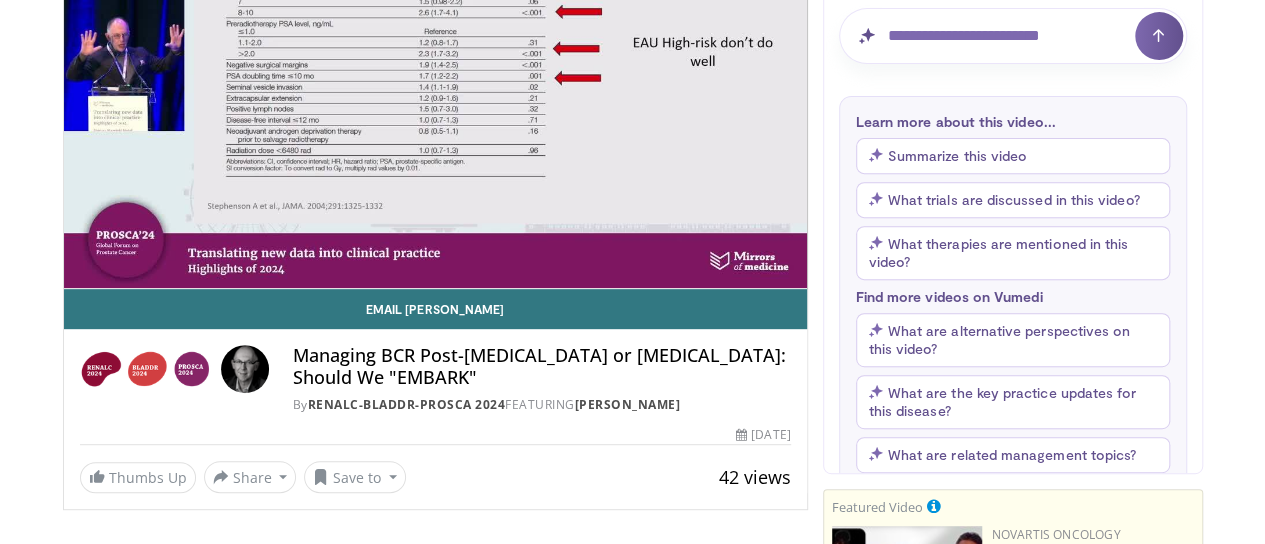 scroll, scrollTop: 298, scrollLeft: 0, axis: vertical 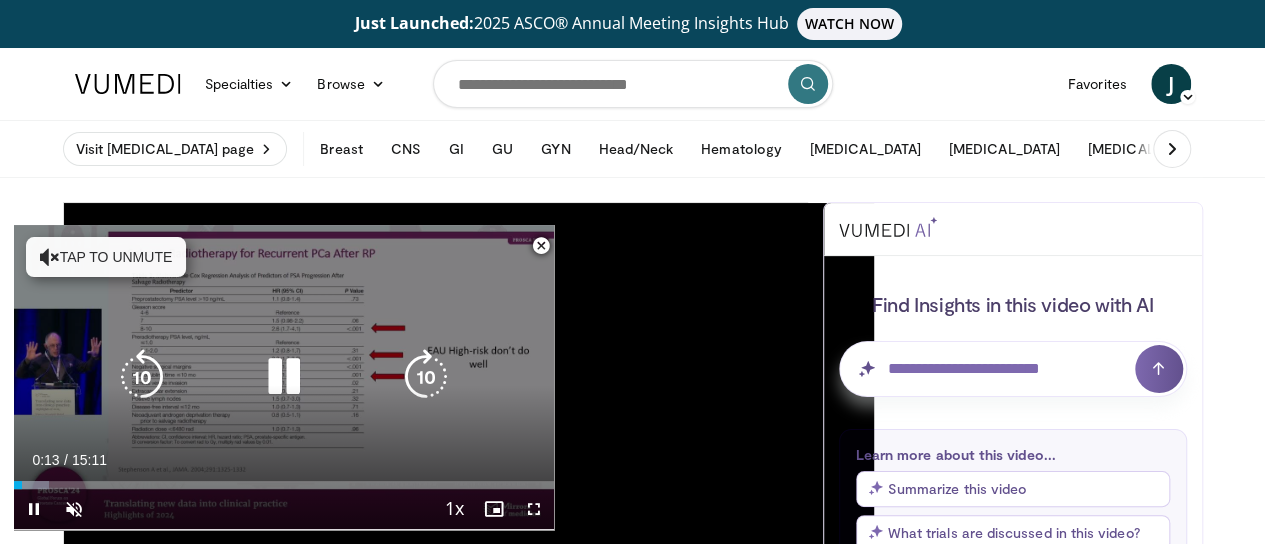 click on "Tap to unmute" at bounding box center [106, 257] 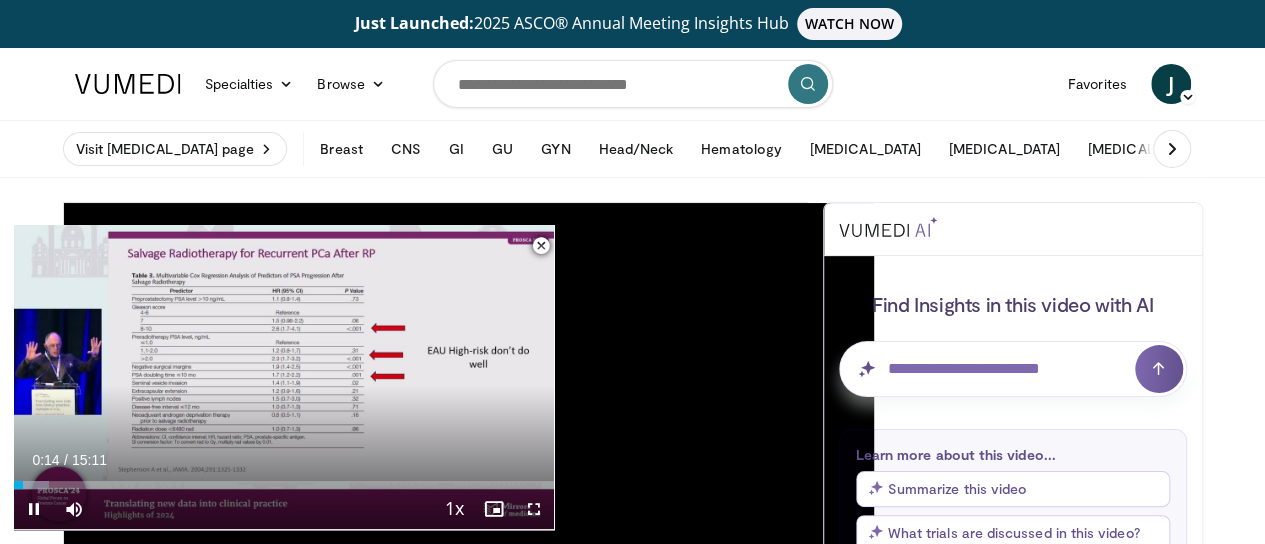 click on "15:11" at bounding box center (89, 460) 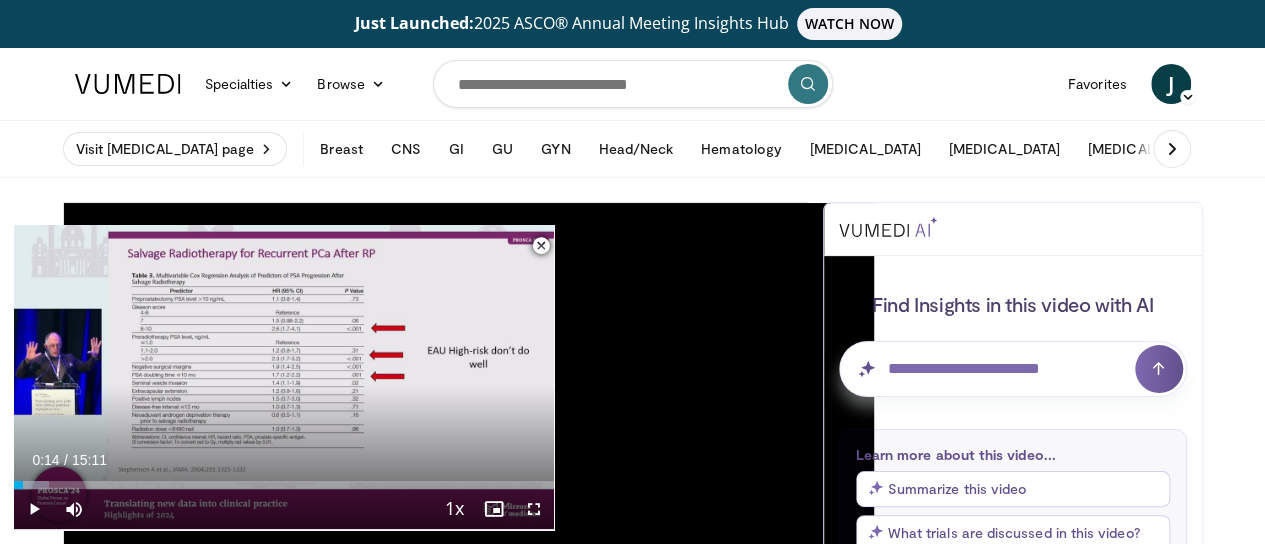 click on "15:11" at bounding box center (89, 460) 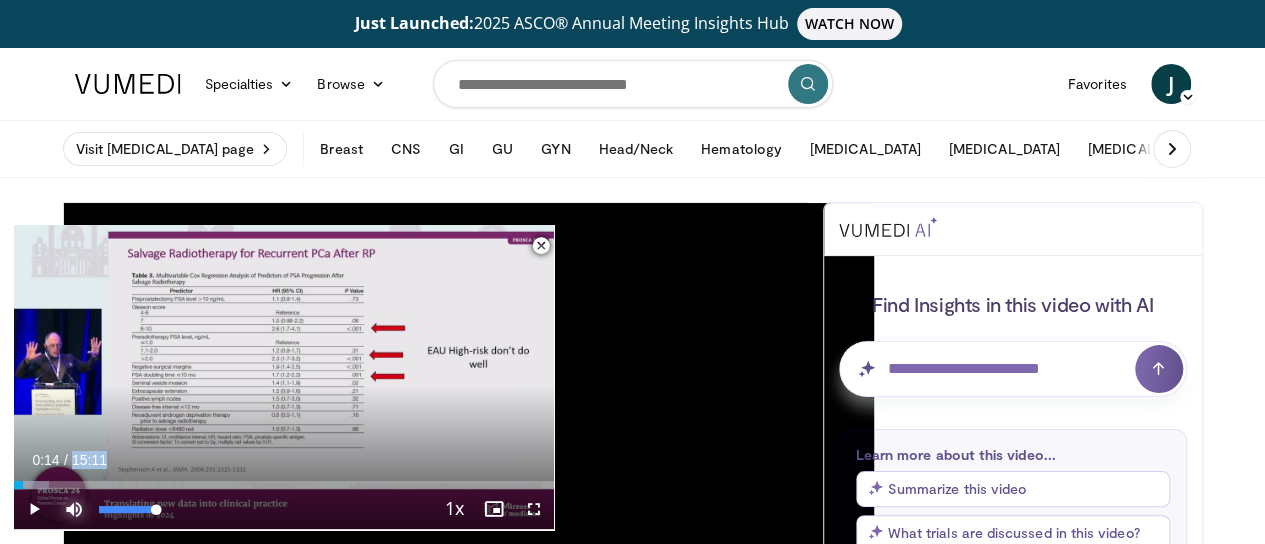 click at bounding box center [74, 509] 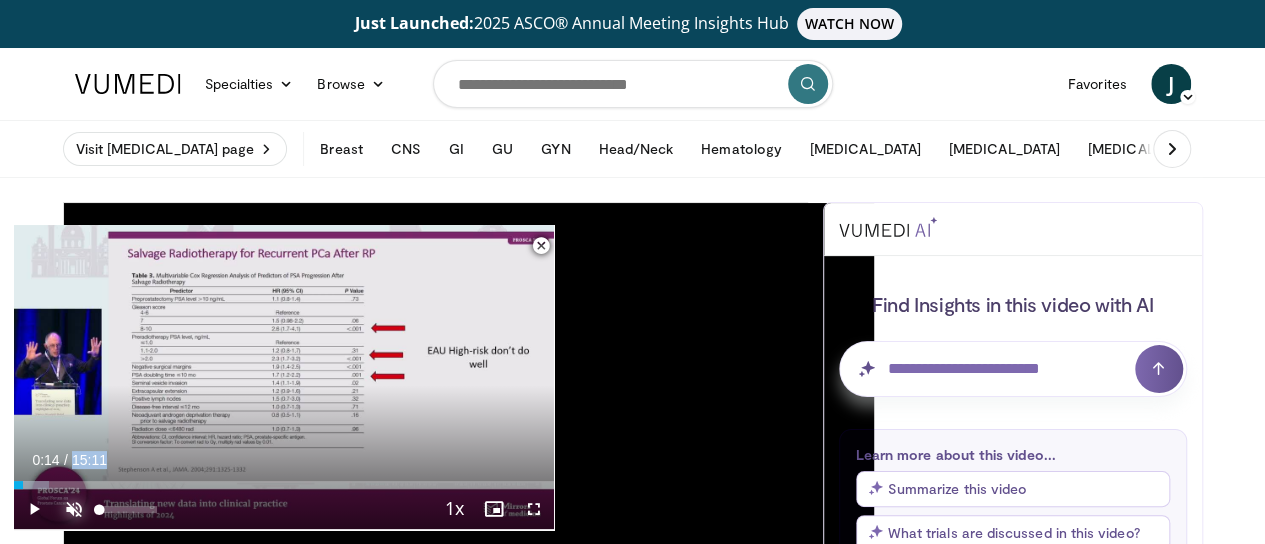click at bounding box center [74, 509] 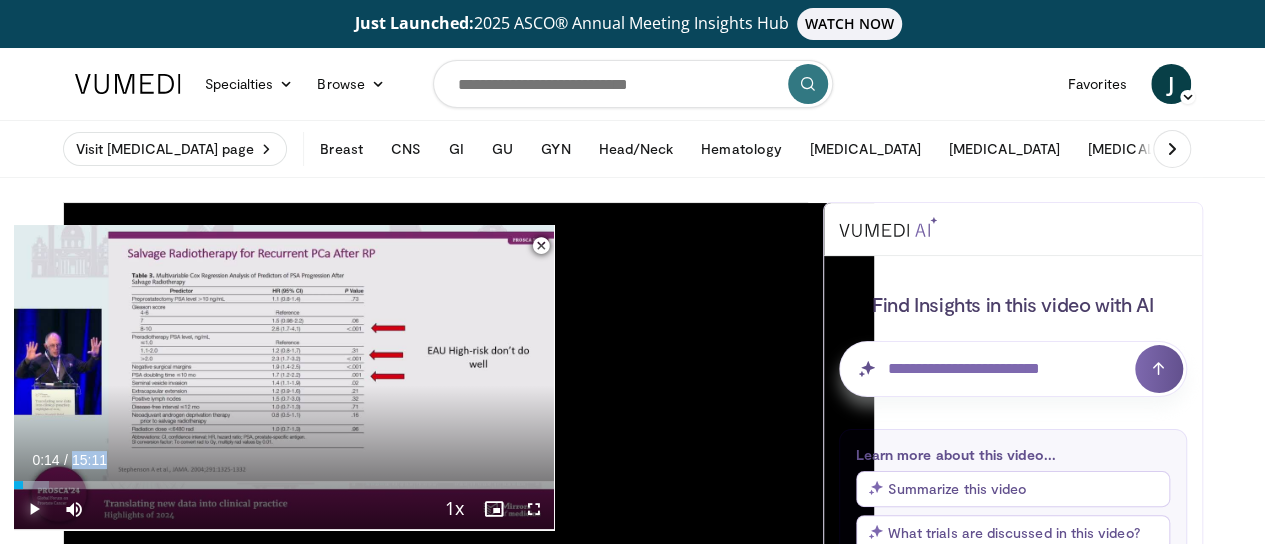 click at bounding box center (34, 509) 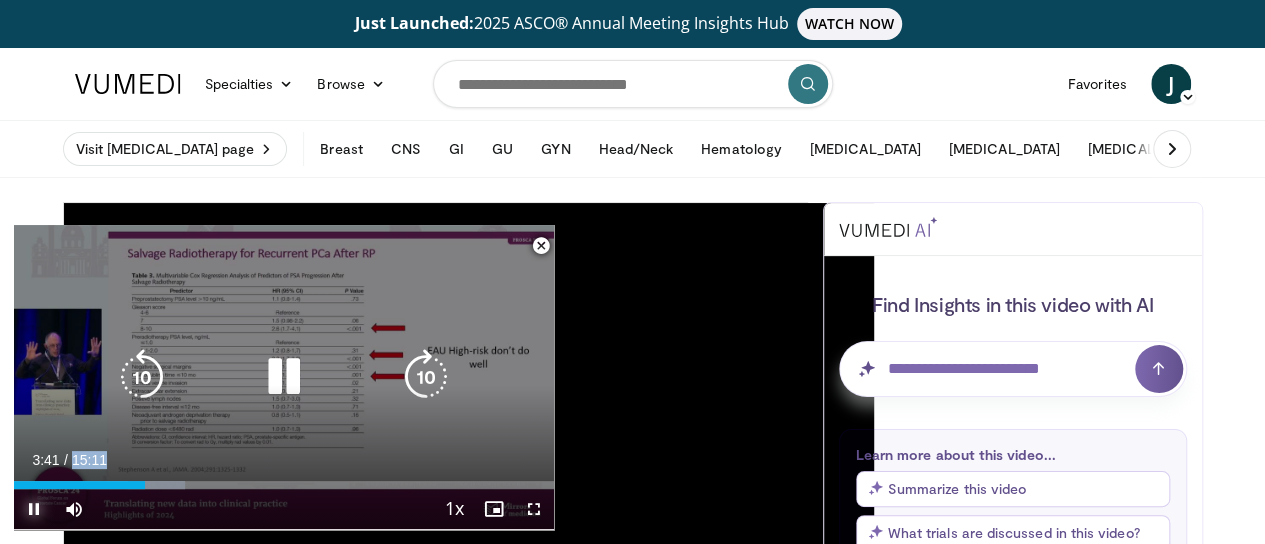 click at bounding box center [34, 509] 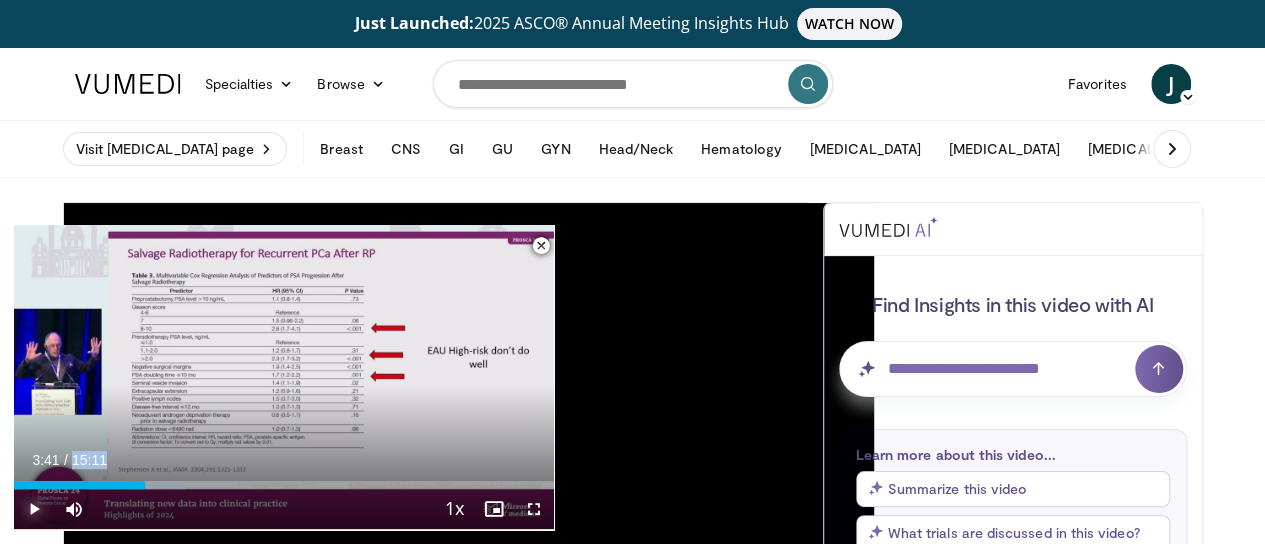 click at bounding box center [34, 509] 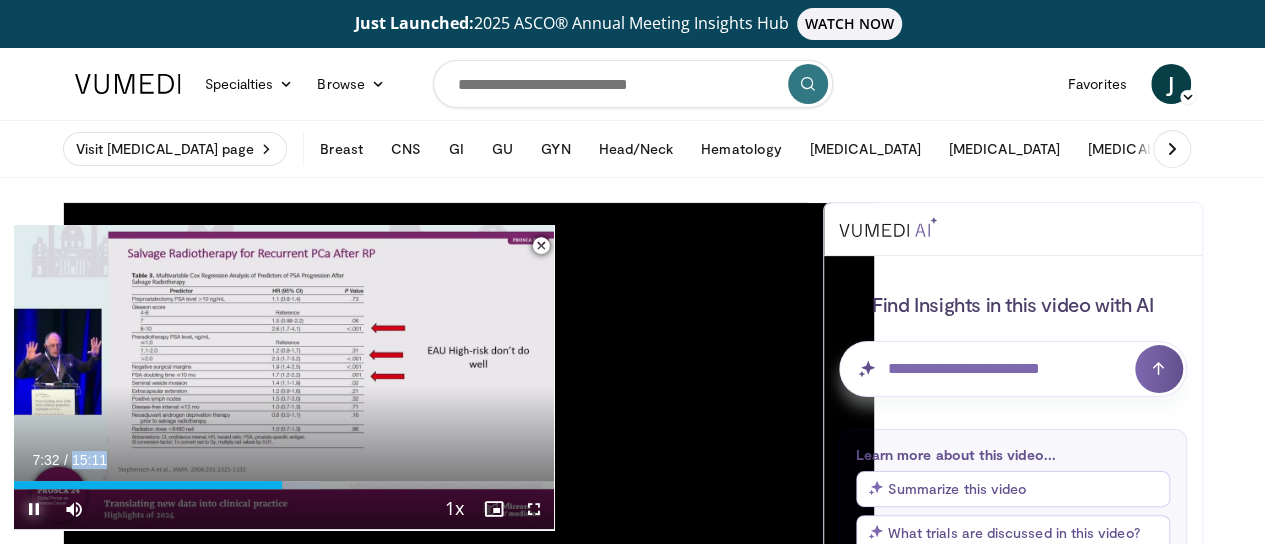click at bounding box center [34, 509] 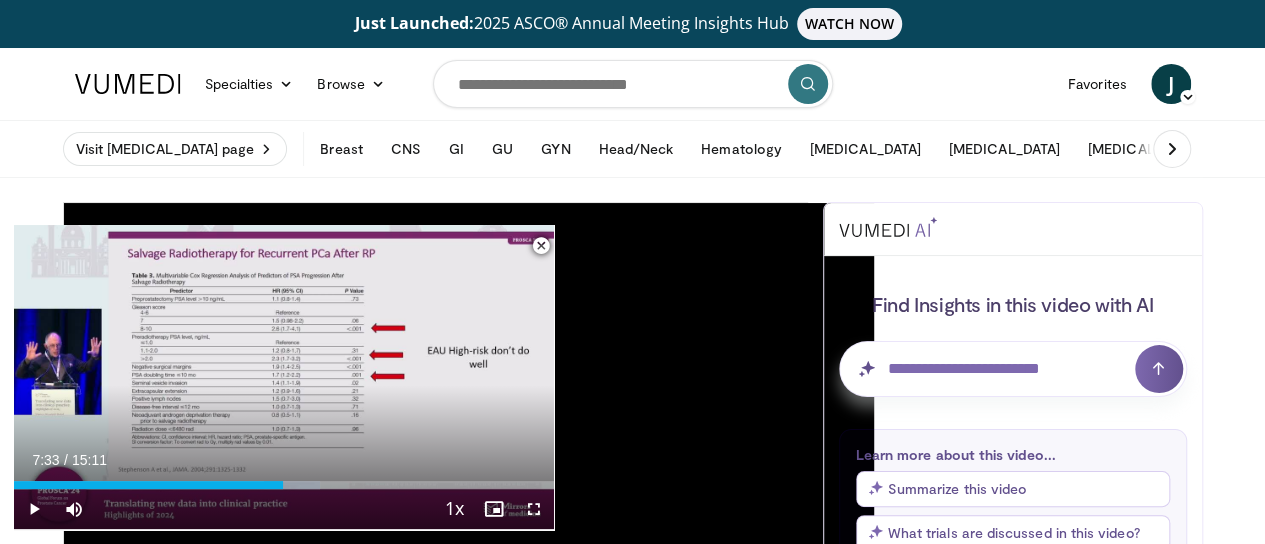 click on "Current Time  7:33 / Duration  15:11 Play Skip Backward Skip Forward Mute 84% Loaded :  56.62% 07:33 06:33 Stream Type  LIVE Seek to live, currently behind live LIVE   1x Playback Rate 0.5x 0.75x 1x , selected 1.25x 1.5x 1.75x 2x Chapters Chapters Descriptions descriptions off , selected Captions captions settings , opens captions settings dialog captions off , selected Audio Track en (Main) , selected Fullscreen Enable picture-in-picture mode" at bounding box center (284, 509) 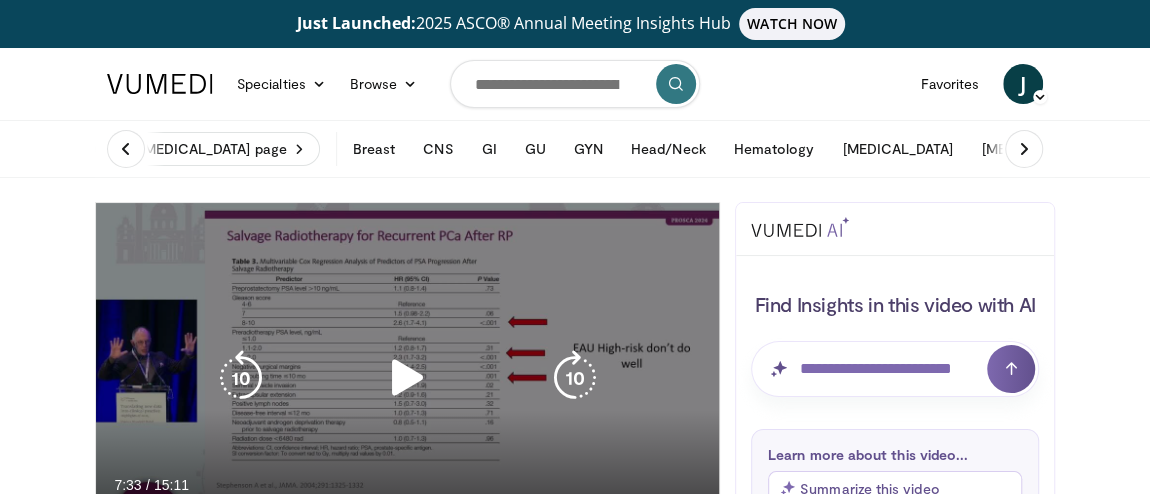drag, startPoint x: 1160, startPoint y: 4, endPoint x: 651, endPoint y: 271, distance: 574.7782 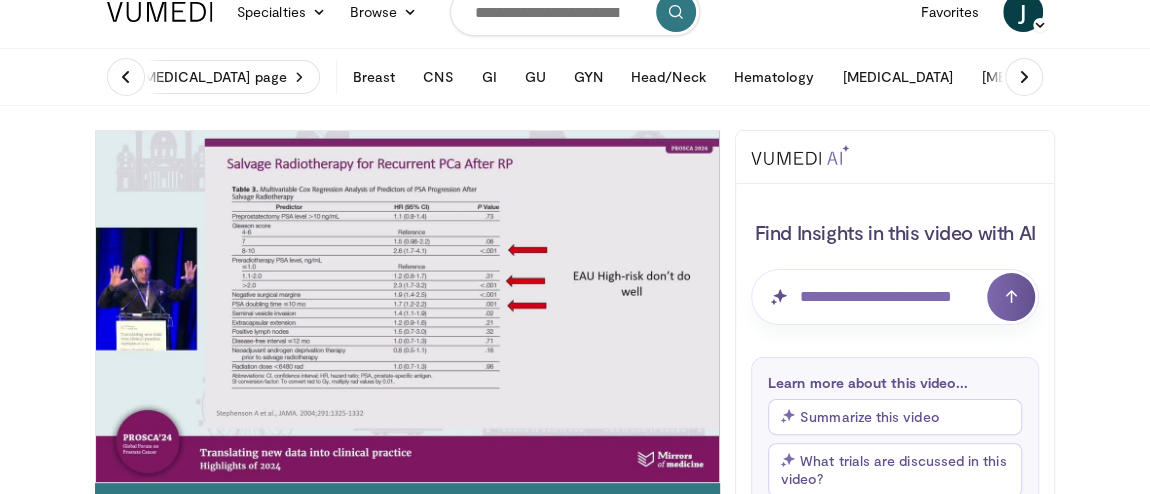 scroll, scrollTop: 109, scrollLeft: 0, axis: vertical 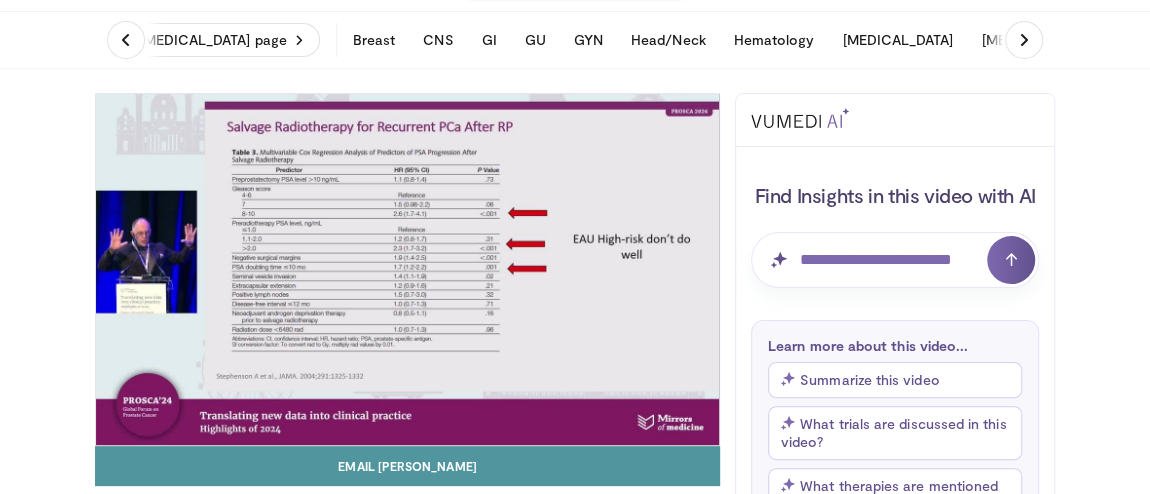 click on "Email
Bertrand" at bounding box center (407, 466) 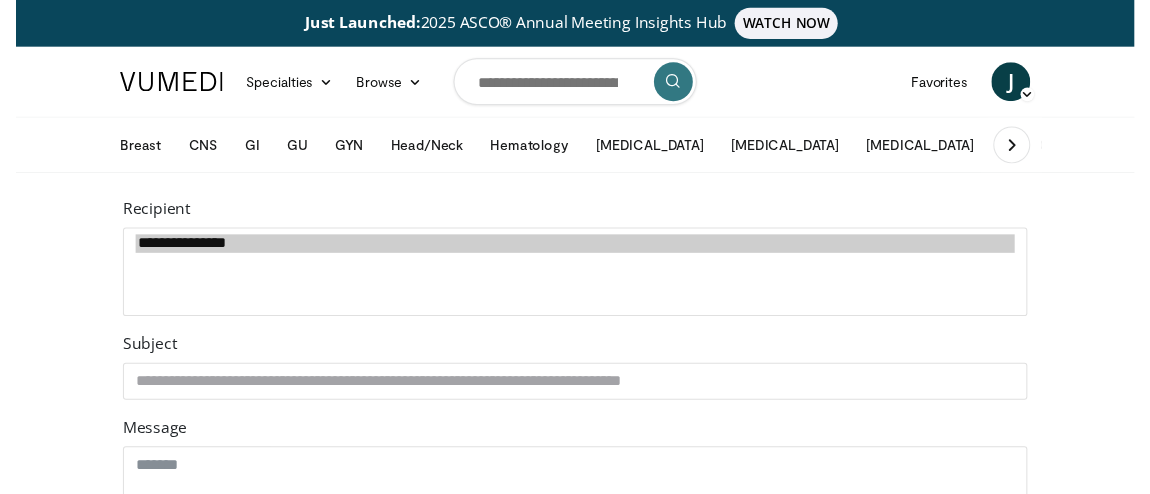 scroll, scrollTop: 0, scrollLeft: 0, axis: both 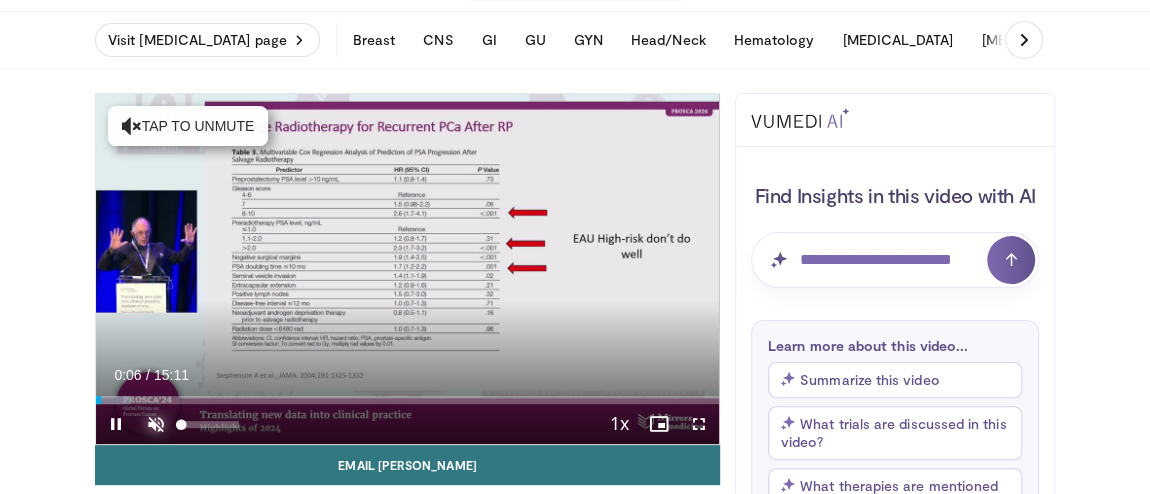 click at bounding box center [156, 424] 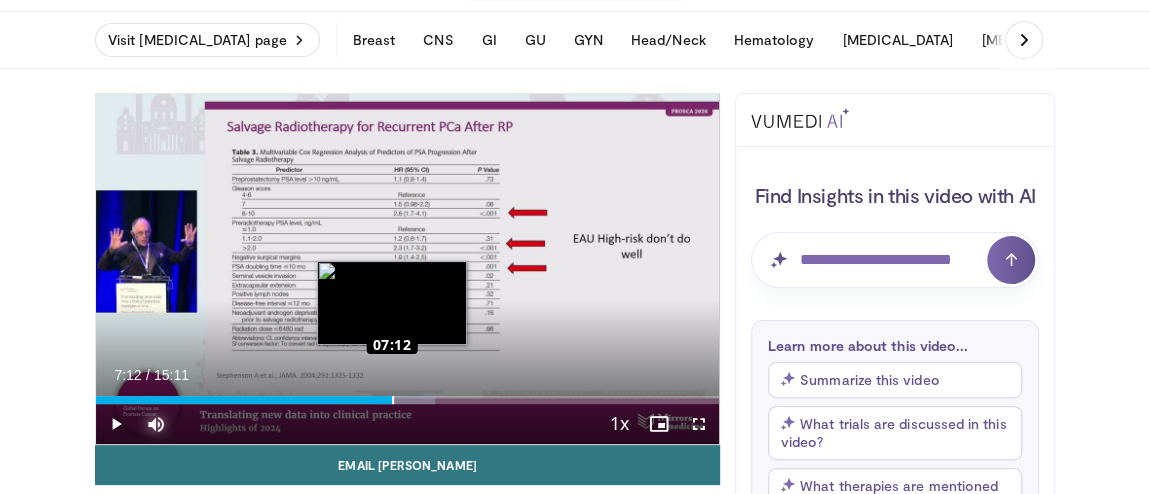 drag, startPoint x: 103, startPoint y: 401, endPoint x: 391, endPoint y: 390, distance: 288.21 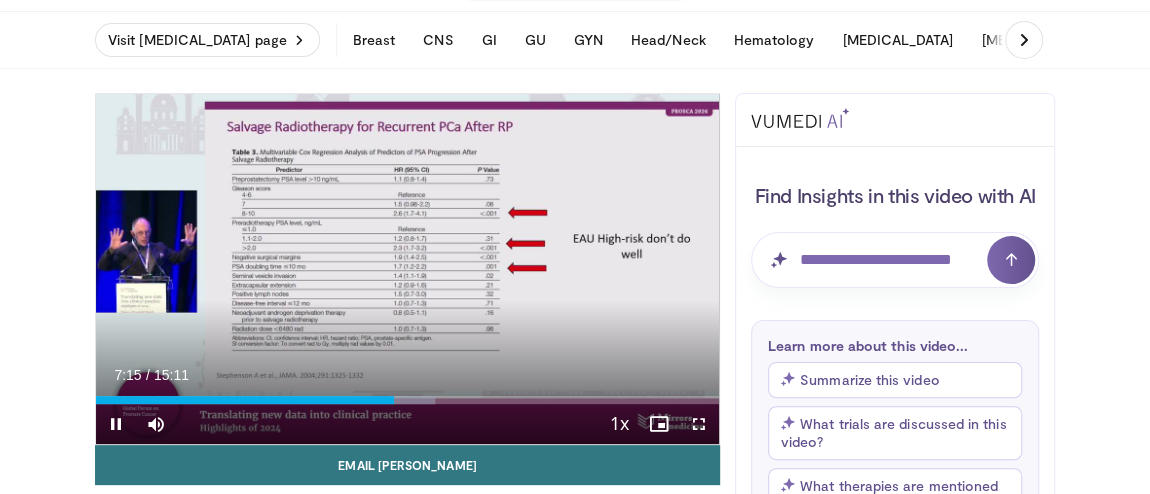 click on "Current Time  7:15 / Duration  15:11" at bounding box center [407, 375] 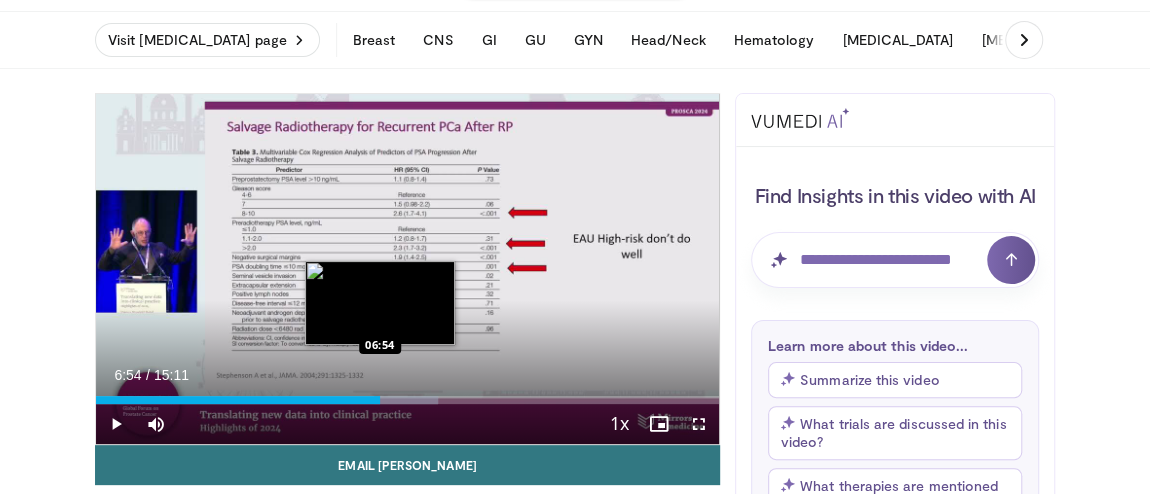 click on "Loaded :  54.94% 06:54 06:54" at bounding box center [407, 400] 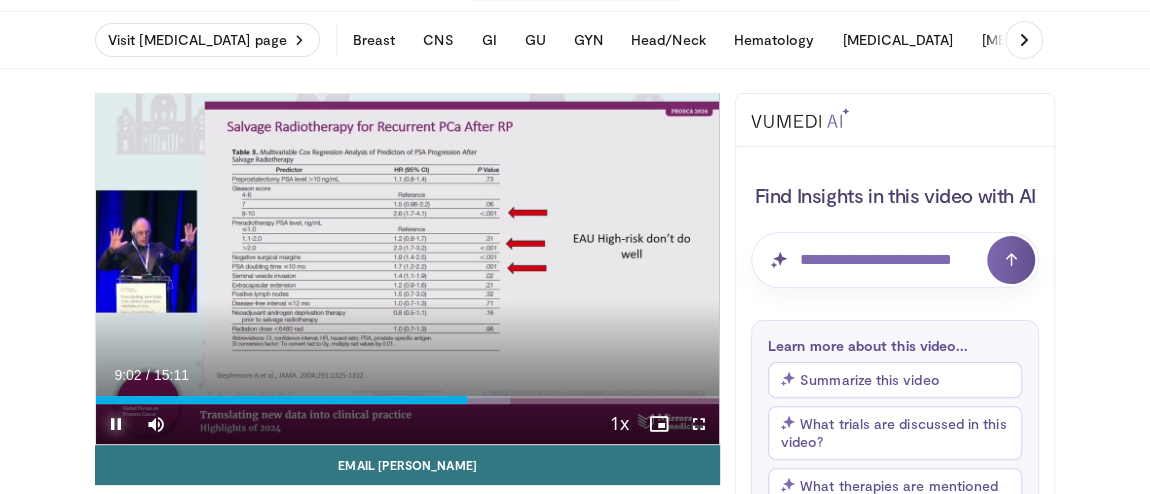 click at bounding box center (116, 424) 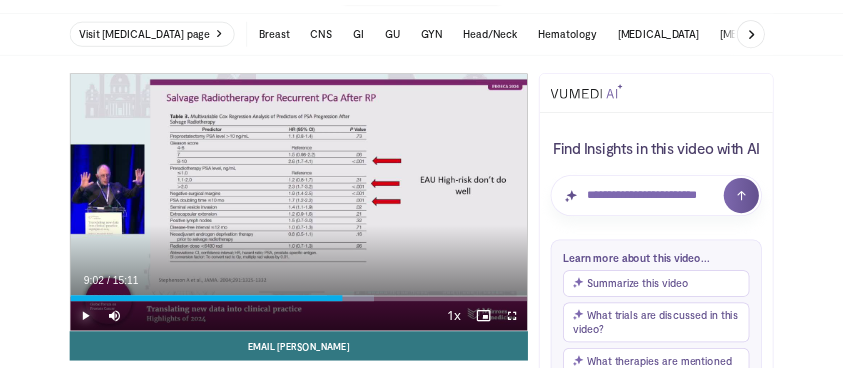 scroll, scrollTop: 109, scrollLeft: 0, axis: vertical 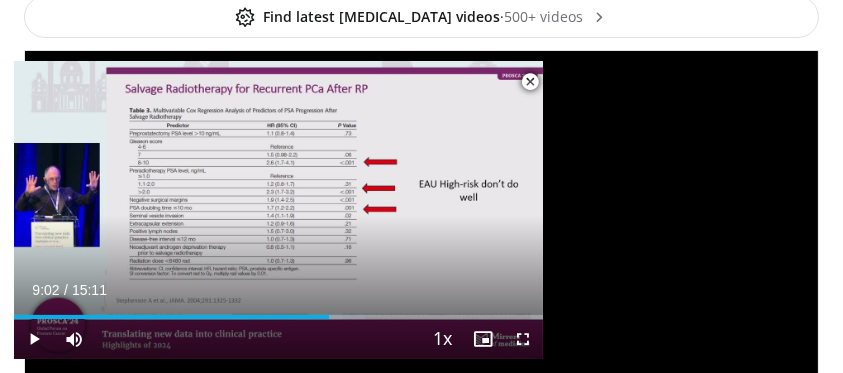 drag, startPoint x: 586, startPoint y: 1, endPoint x: 524, endPoint y: 285, distance: 290.68884 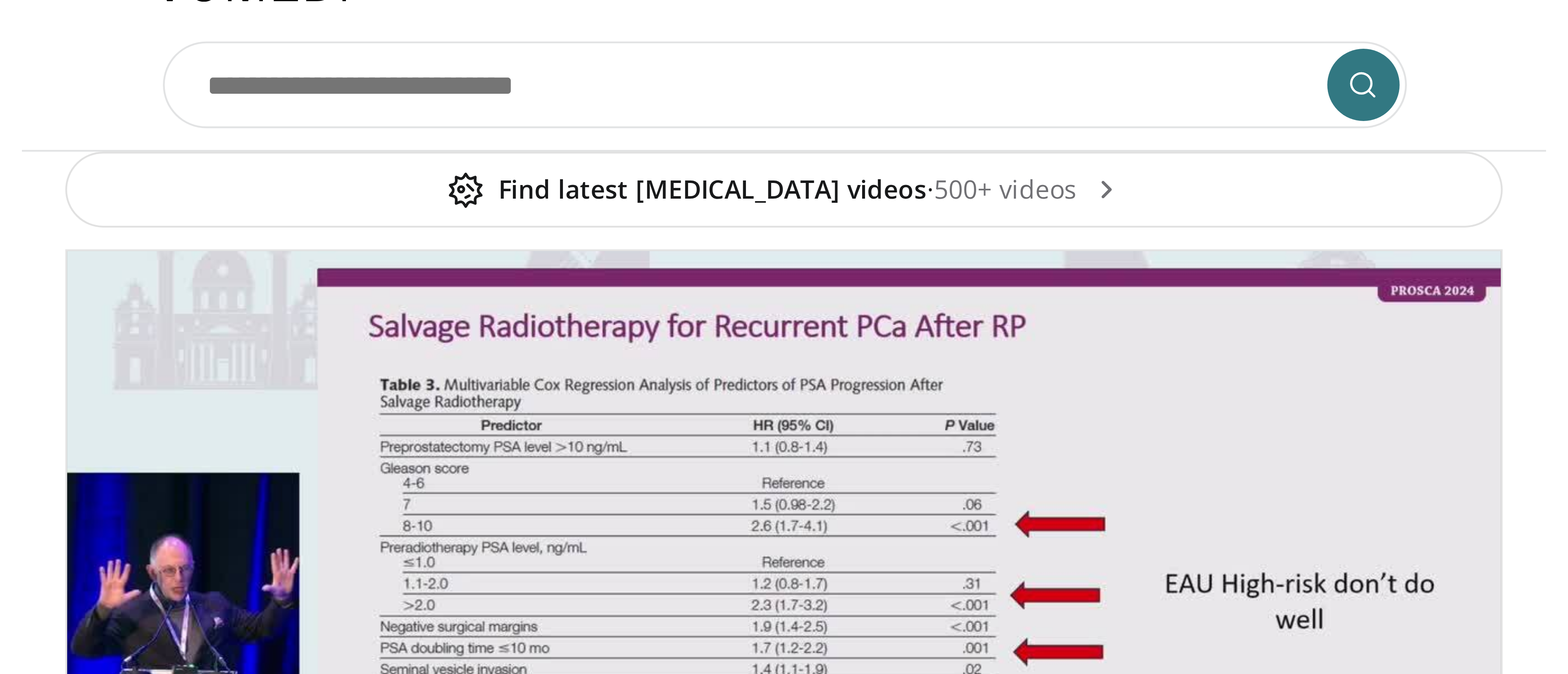 scroll, scrollTop: 36, scrollLeft: 0, axis: vertical 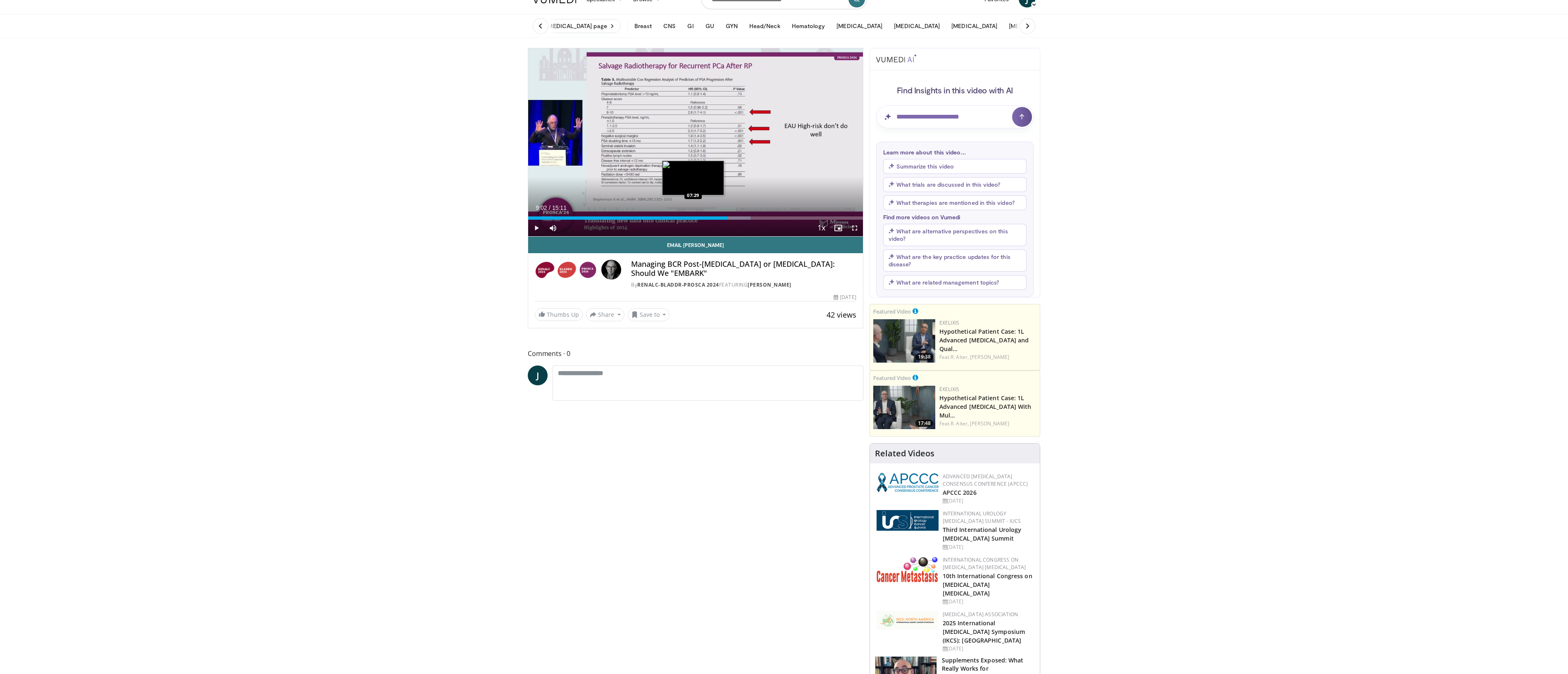 click at bounding box center (693, 178) 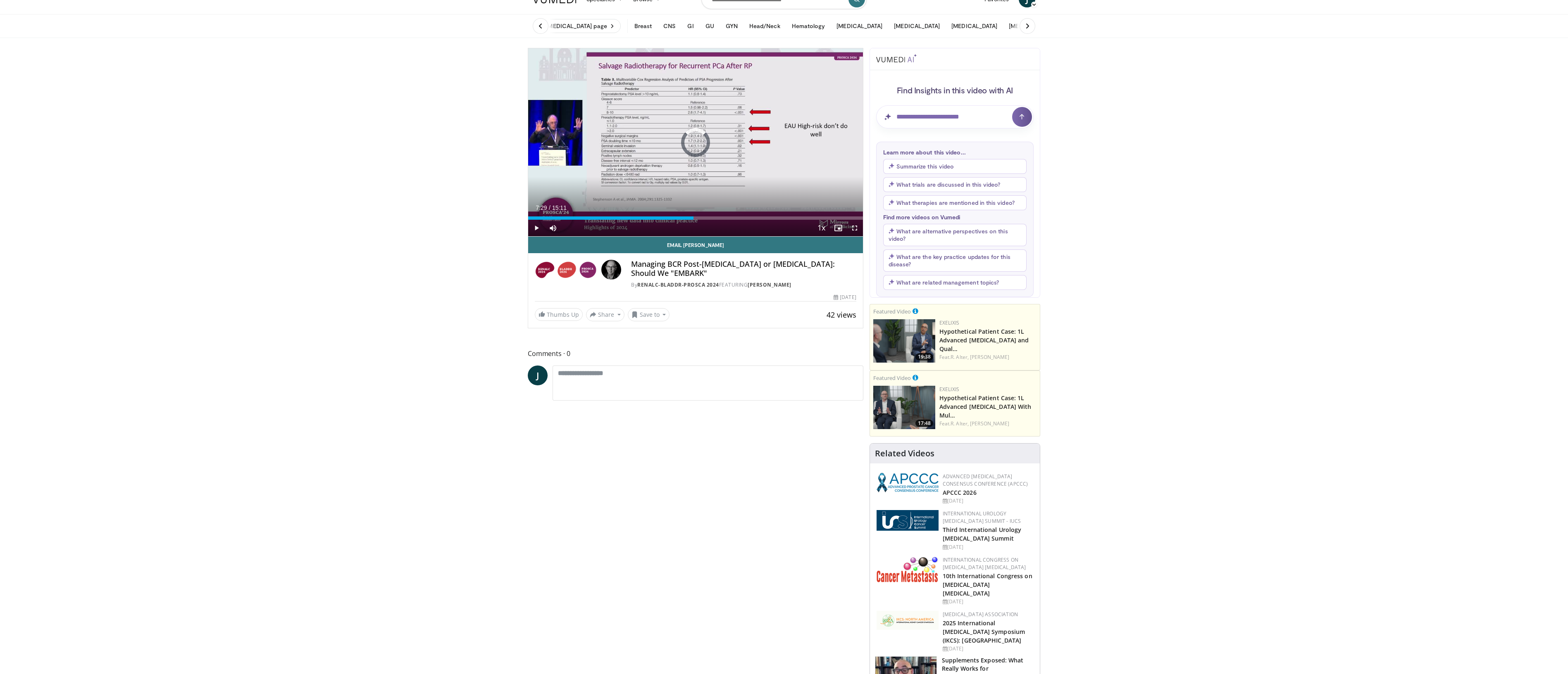 click on "Current Time  7:29 / Duration  15:11 Play Skip Backward Skip Forward Mute 0% Loaded :  0.00% 07:29 07:29 Stream Type  LIVE Seek to live, currently behind live LIVE   1x Playback Rate 0.5x 0.75x 1x , selected 1.25x 1.5x 1.75x 2x Chapters Chapters Descriptions descriptions off , selected Captions captions settings , opens captions settings dialog captions off , selected Audio Track en (Main) , selected Fullscreen Enable picture-in-picture mode" at bounding box center [696, 228] 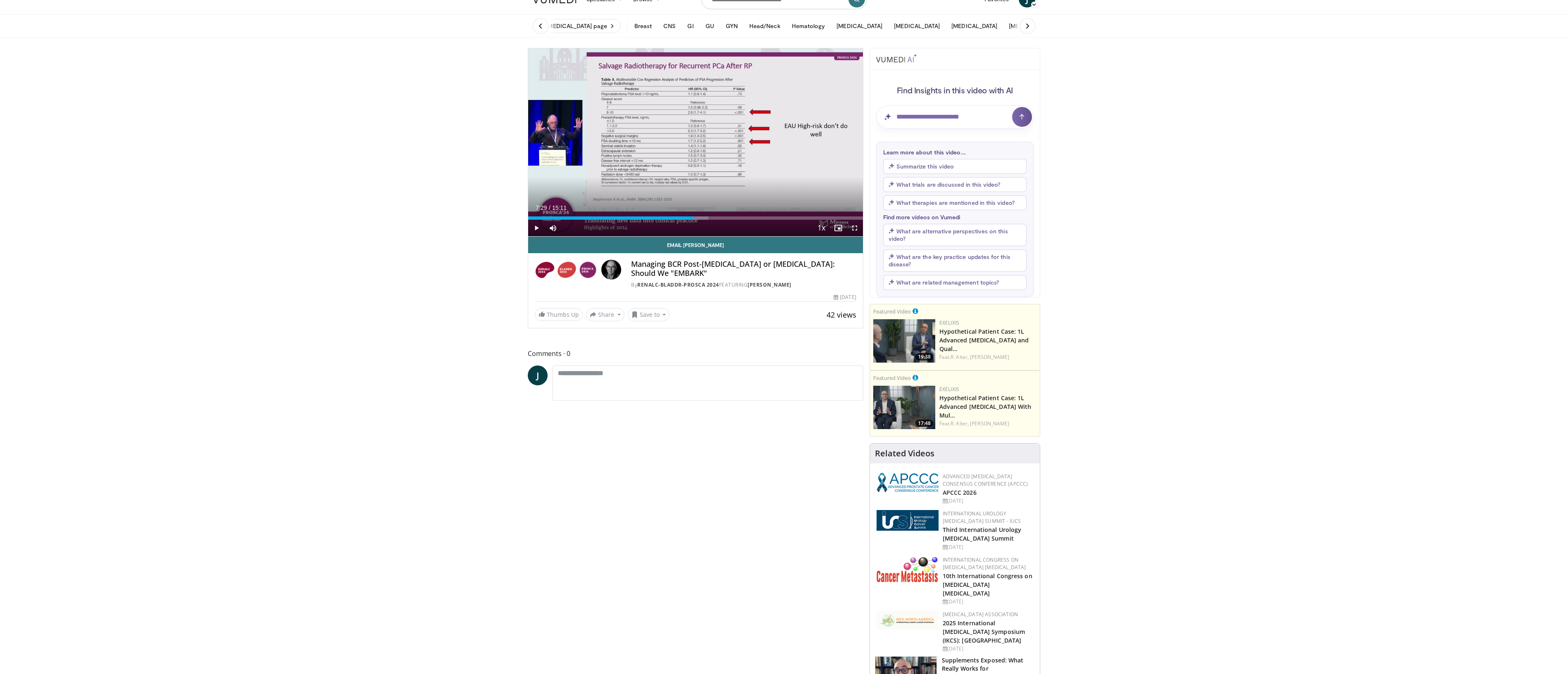 click on "Current Time  7:29 / Duration  15:11 Play Skip Backward Skip Forward Mute 0% Loaded :  53.84% 07:29 03:37 Stream Type  LIVE Seek to live, currently behind live LIVE   1x Playback Rate 0.5x 0.75x 1x , selected 1.25x 1.5x 1.75x 2x Chapters Chapters Descriptions descriptions off , selected Captions captions settings , opens captions settings dialog captions off , selected Audio Track en (Main) , selected Fullscreen Enable picture-in-picture mode" at bounding box center [696, 228] 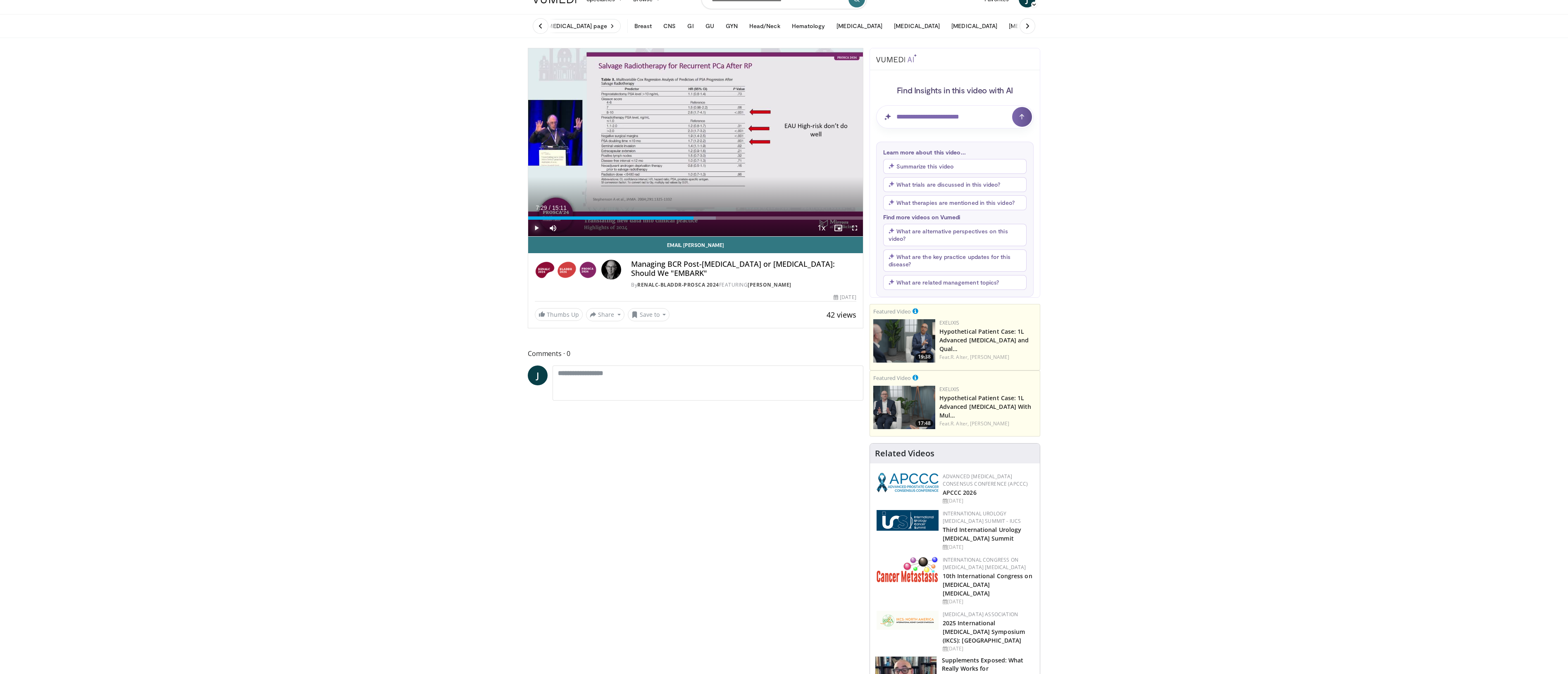 click at bounding box center (536, 228) 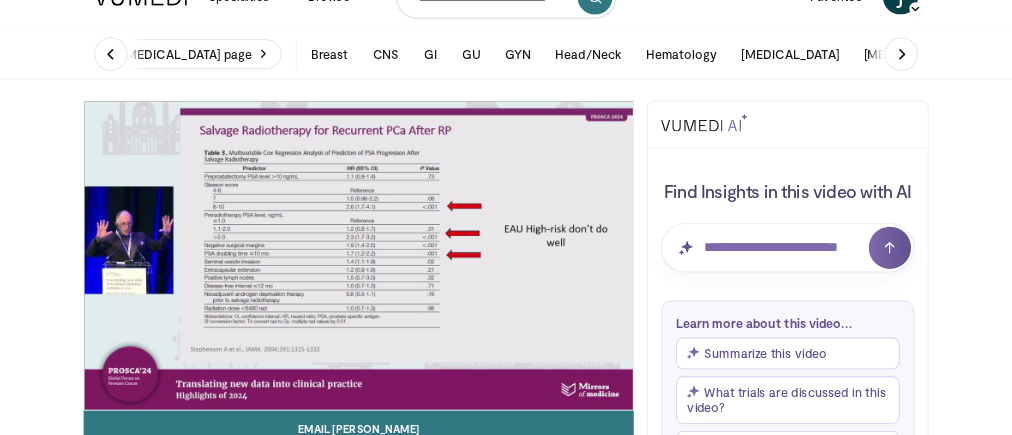 scroll, scrollTop: 87, scrollLeft: 0, axis: vertical 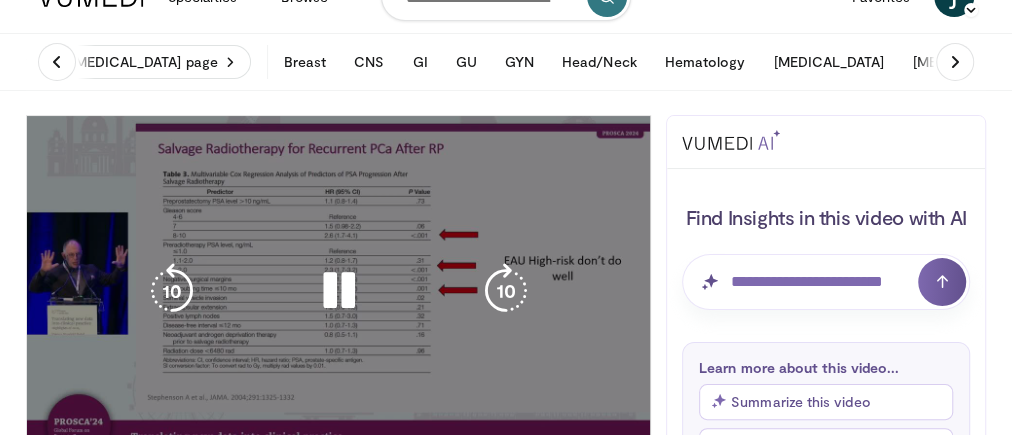 drag, startPoint x: 3278, startPoint y: 15, endPoint x: 544, endPoint y: 359, distance: 2755.5566 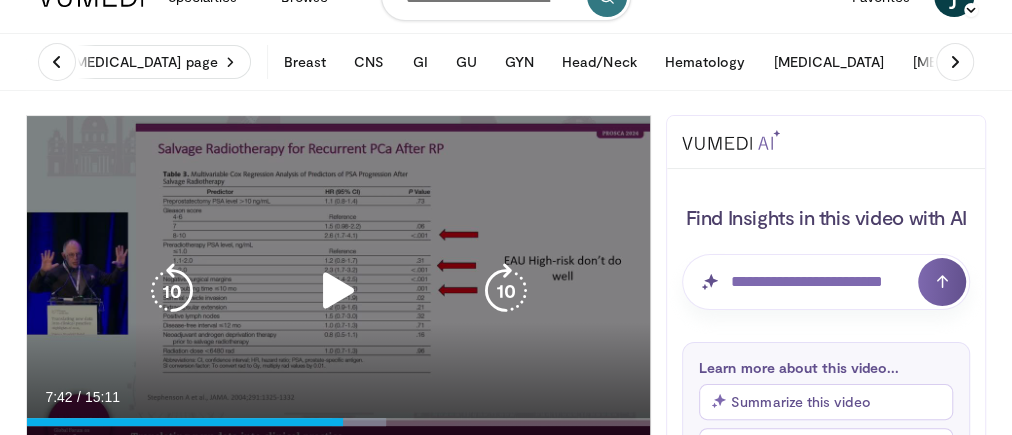 click at bounding box center (338, 291) 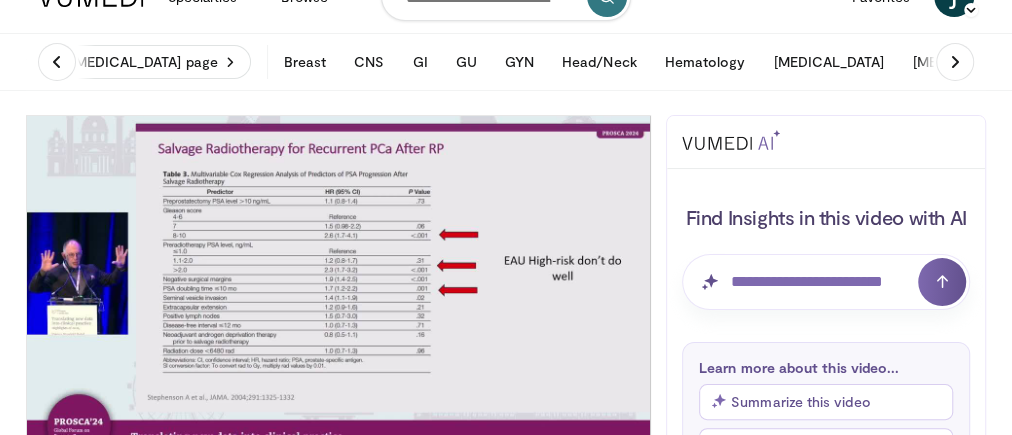 click on "**********" at bounding box center (338, 291) 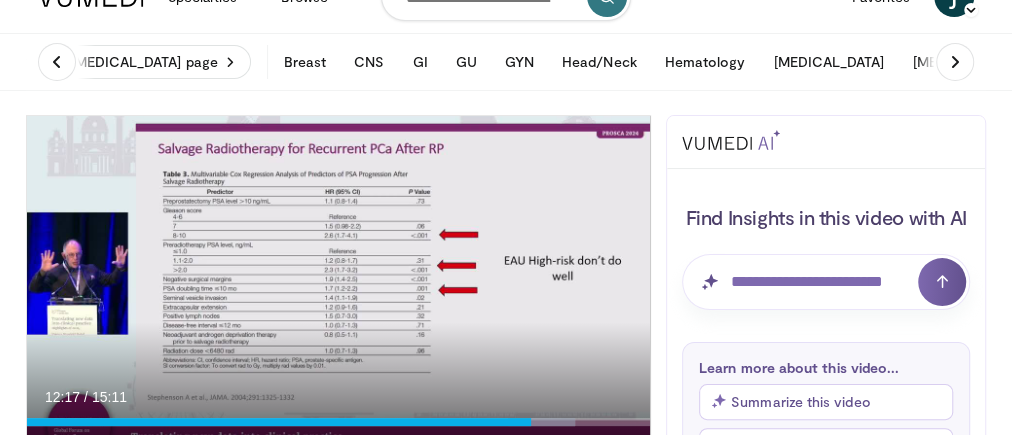 click on "12:17" at bounding box center (62, 397) 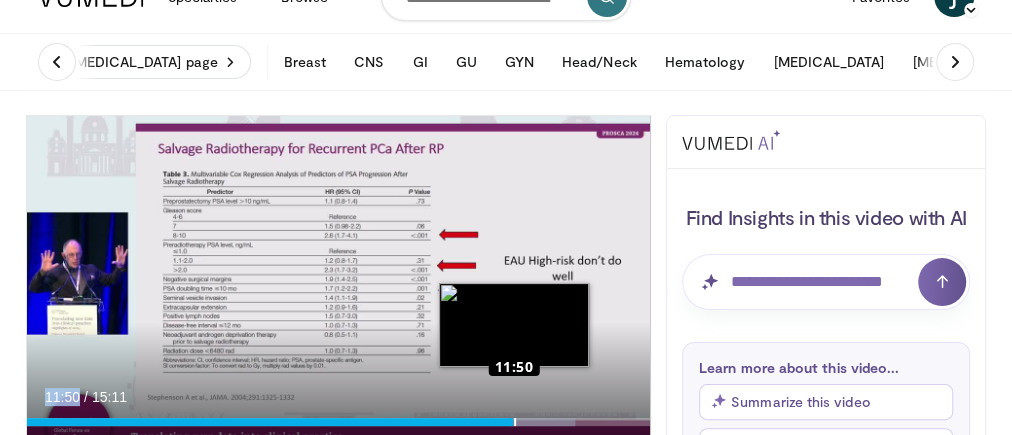 drag, startPoint x: 529, startPoint y: 417, endPoint x: 513, endPoint y: 417, distance: 16 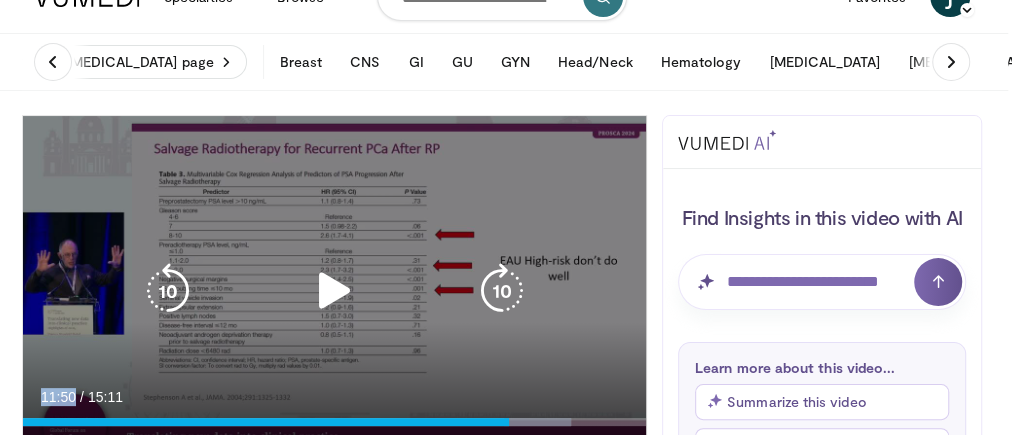 scroll, scrollTop: 102, scrollLeft: 4, axis: both 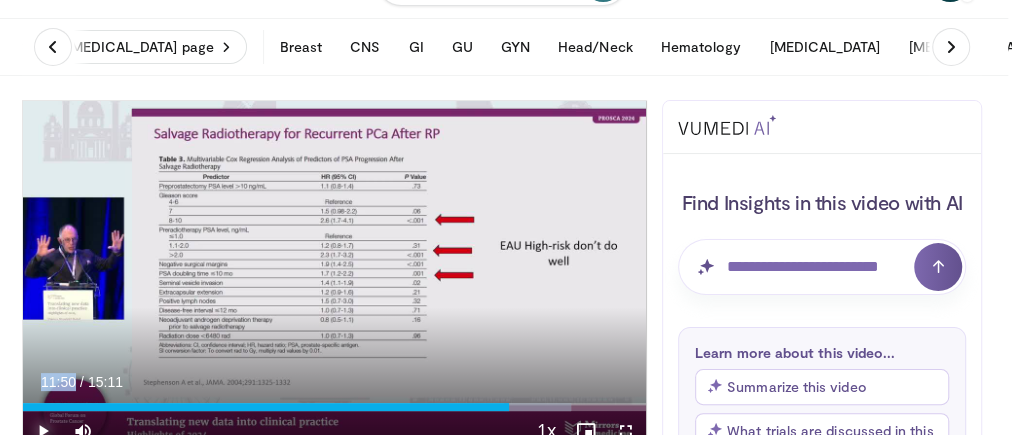 click at bounding box center (43, 431) 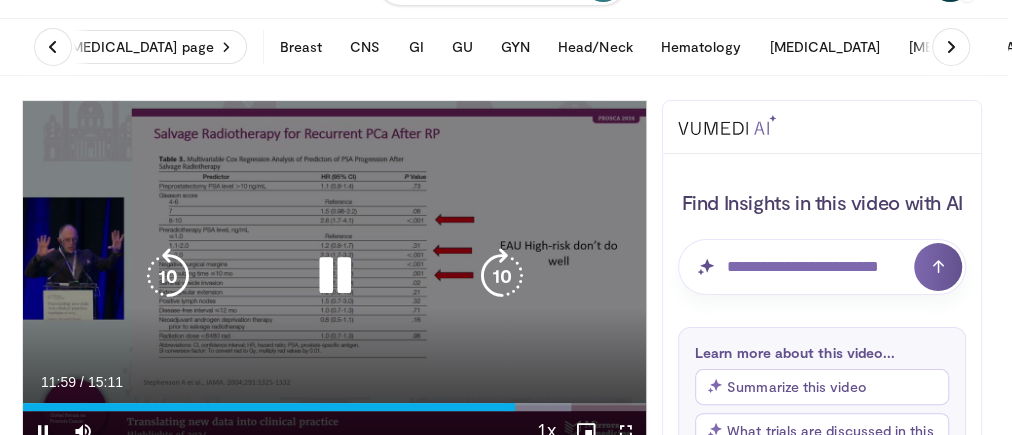 click at bounding box center (335, 276) 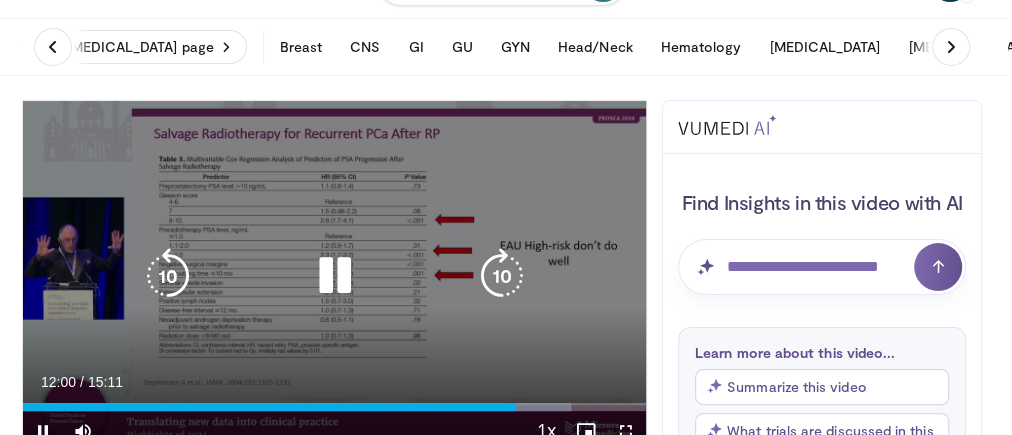 click at bounding box center [335, 276] 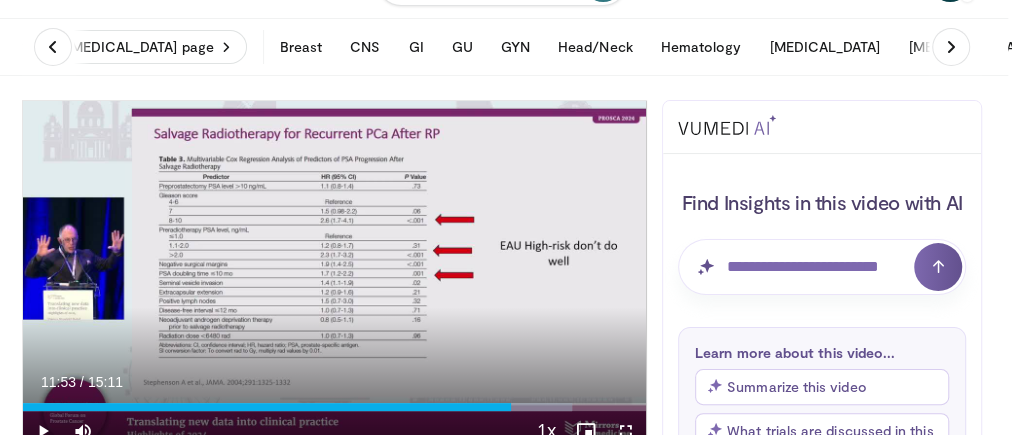drag, startPoint x: 528, startPoint y: 405, endPoint x: 510, endPoint y: 406, distance: 18.027756 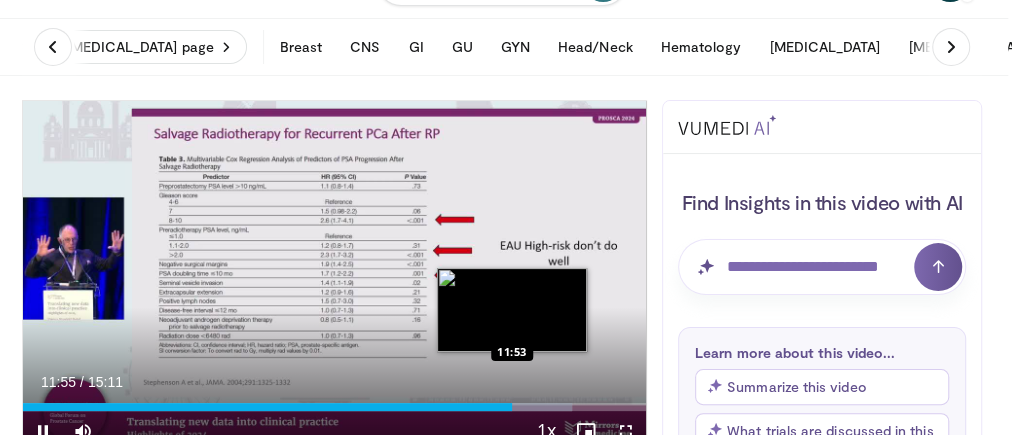 click on "11:55" at bounding box center (267, 407) 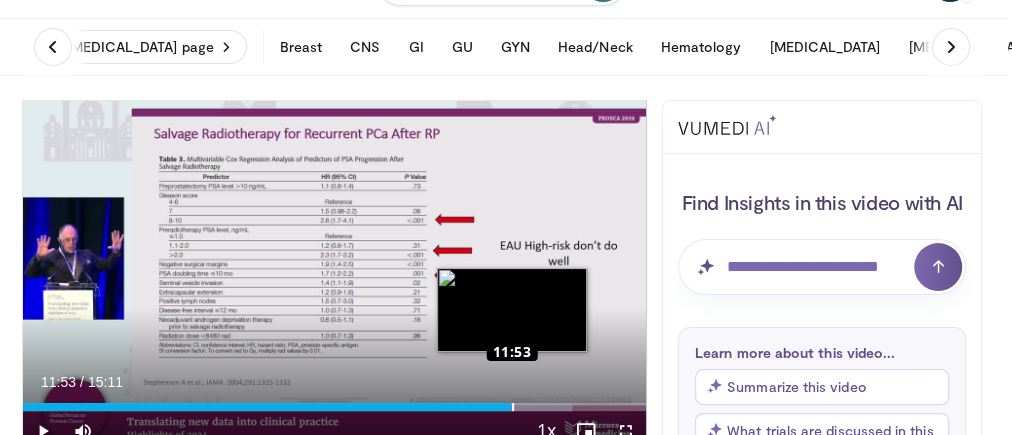 click on "Loaded :  88.20% 11:53 11:53" at bounding box center [334, 407] 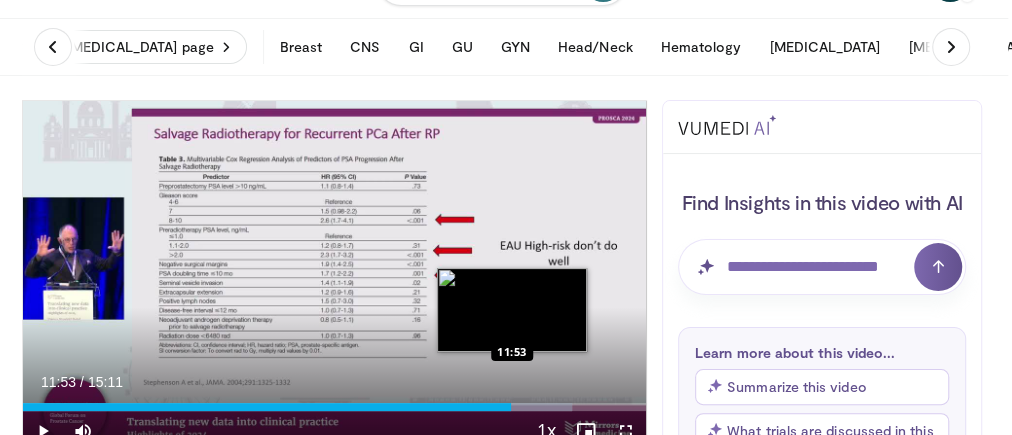 click at bounding box center [513, 407] 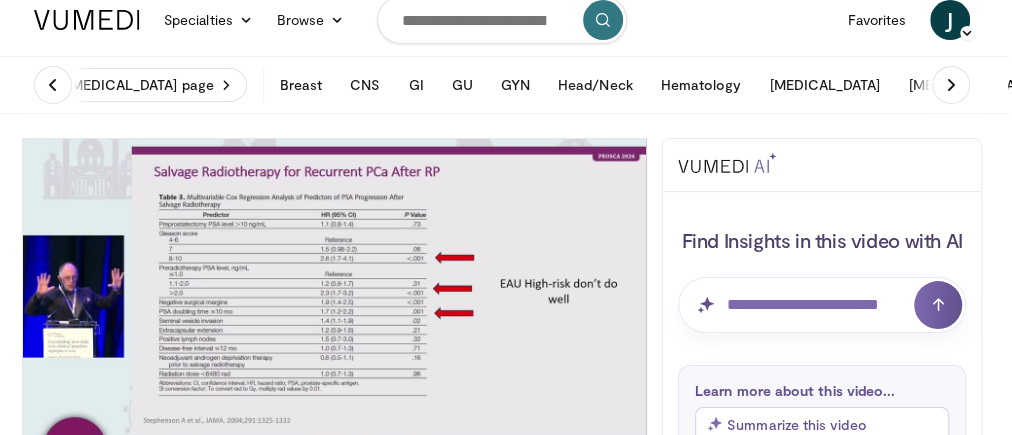 scroll, scrollTop: 77, scrollLeft: 4, axis: both 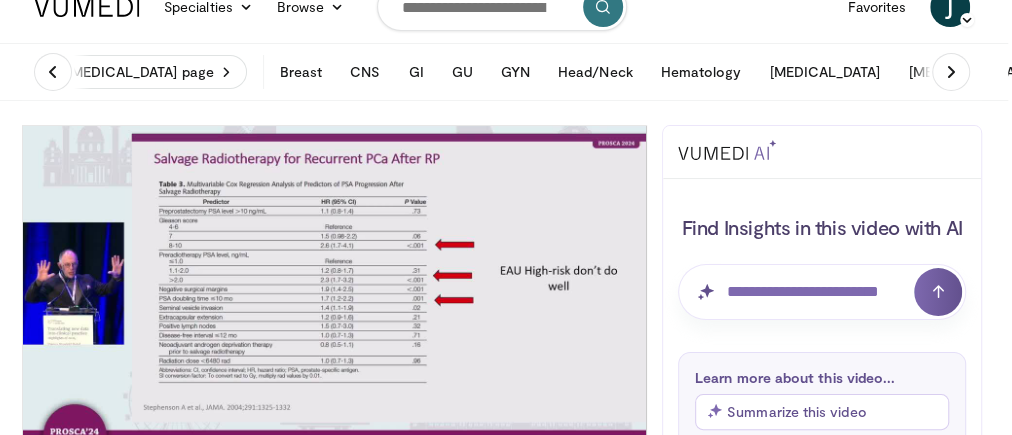 click at bounding box center [937, 292] 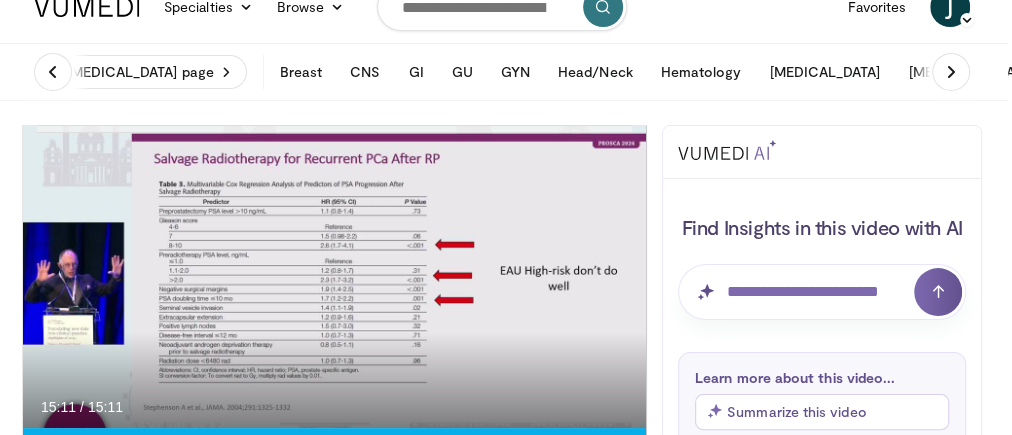 click at bounding box center (937, 292) 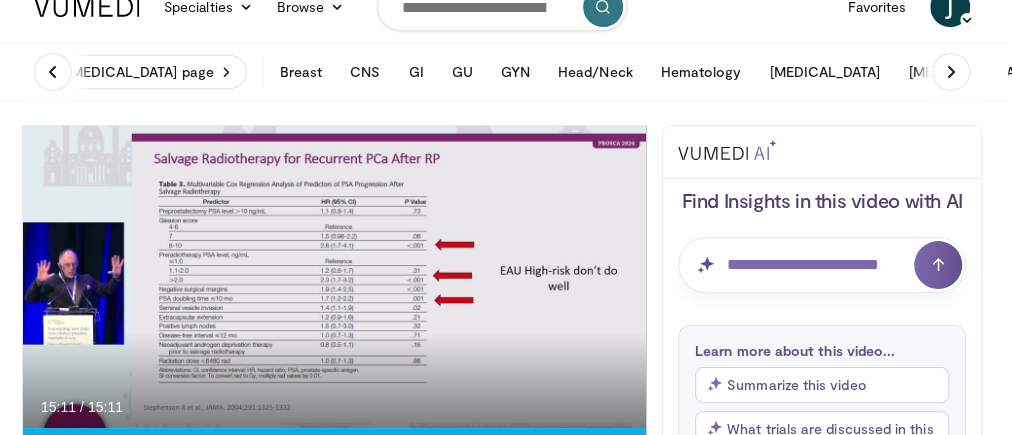 scroll, scrollTop: 33, scrollLeft: 0, axis: vertical 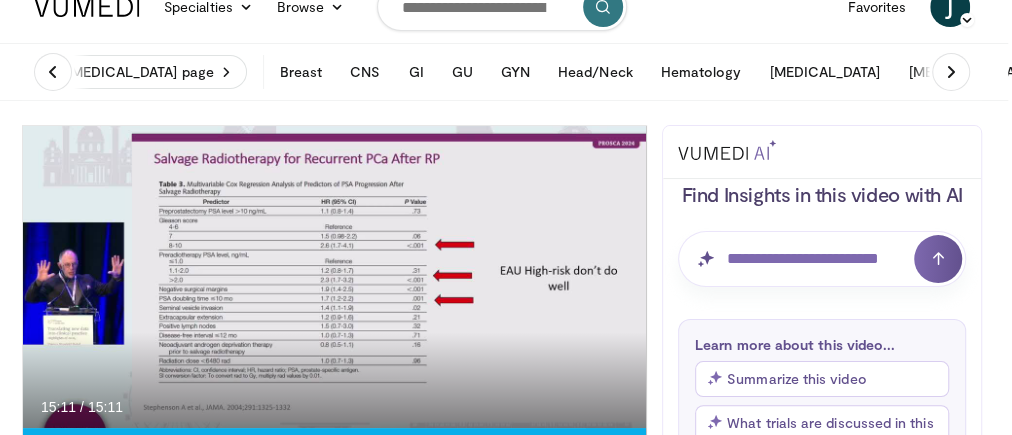 click on "Summarize this video" at bounding box center (787, 378) 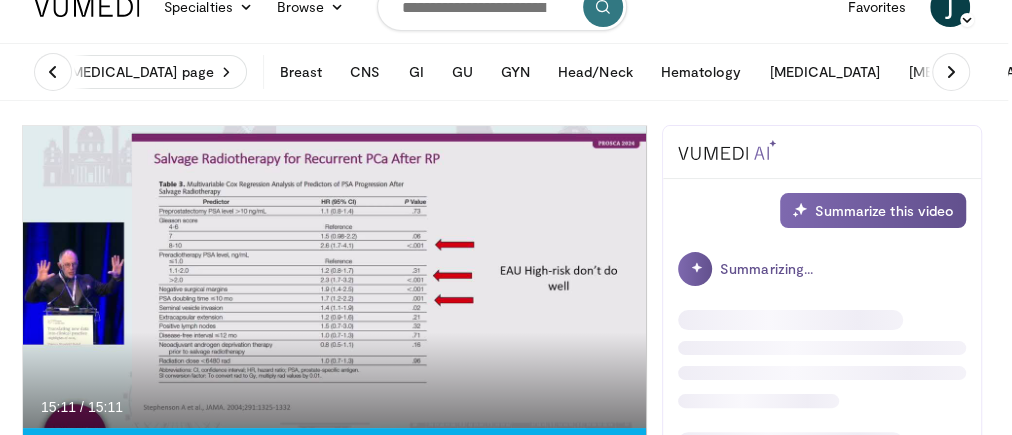 scroll, scrollTop: 0, scrollLeft: 0, axis: both 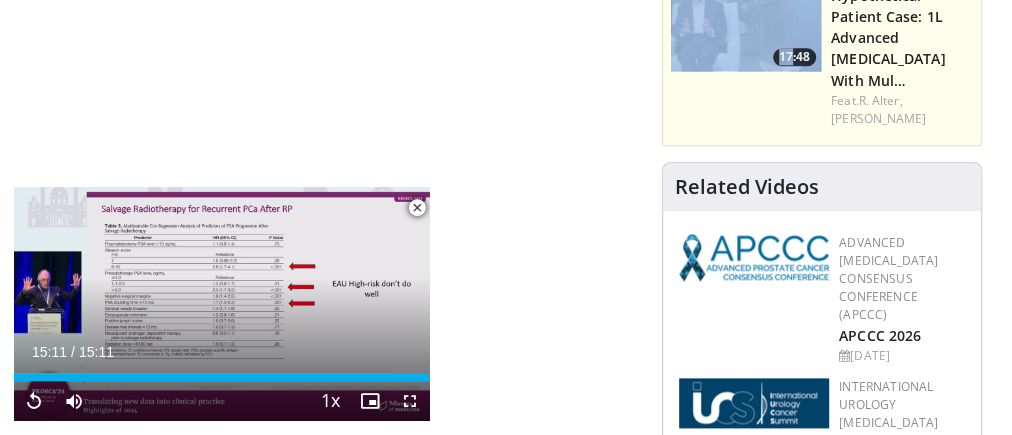 drag, startPoint x: 677, startPoint y: 257, endPoint x: 795, endPoint y: 51, distance: 237.40262 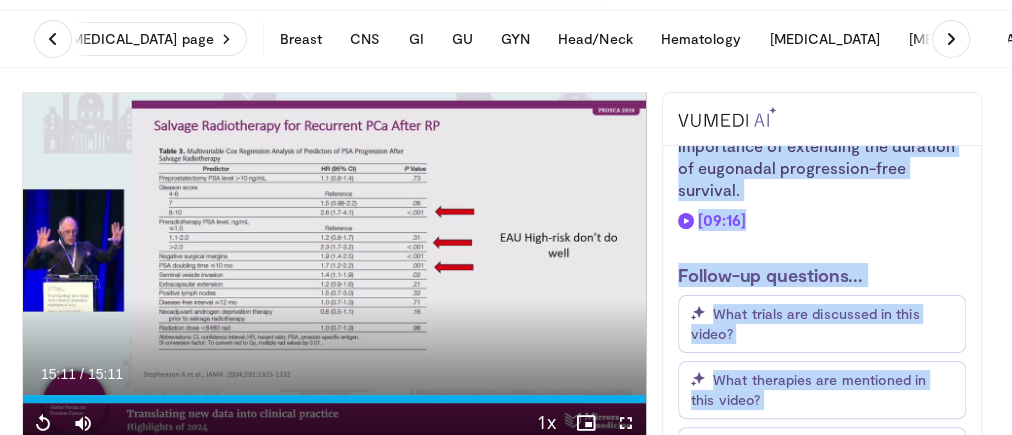 scroll, scrollTop: 68, scrollLeft: 4, axis: both 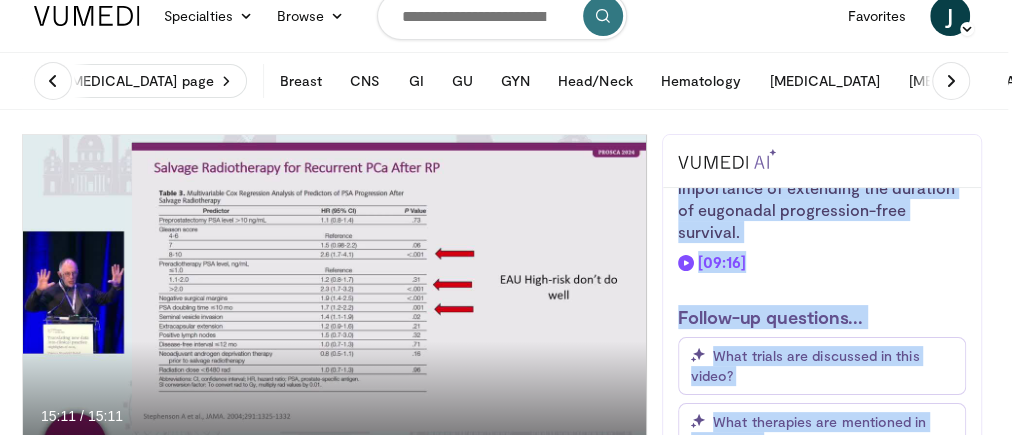 click on "Dr. Tombal suggests that EMBARK has shifted the treatment paradigm by demonstrating that enzalutamide increases OS compared to ADT alone. He proposes that radiotherapy should be used to enhance the efficacy of systemic treatments rather than delay their initiation. The video concludes with a discussion on the potential for intermittent androgen deprivation therapy and the importance of extending the duration of eugonadal progression-free survival." at bounding box center (822, 89) 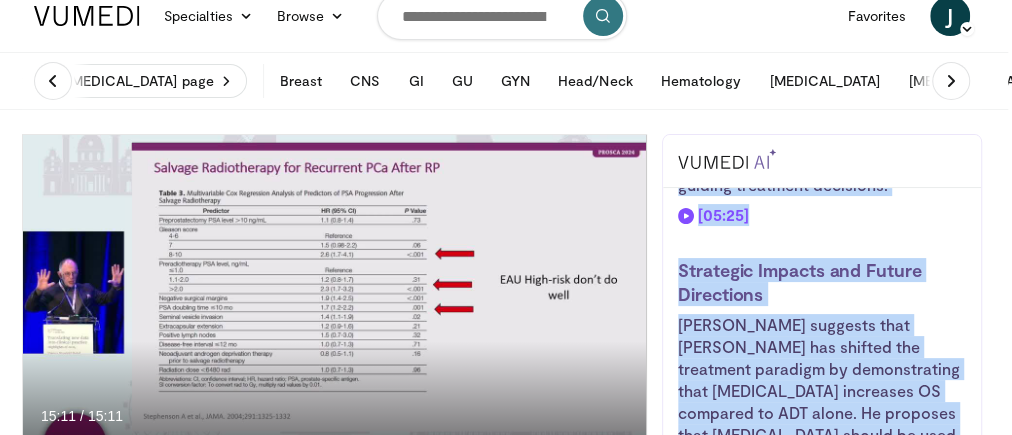 scroll, scrollTop: 1247, scrollLeft: 0, axis: vertical 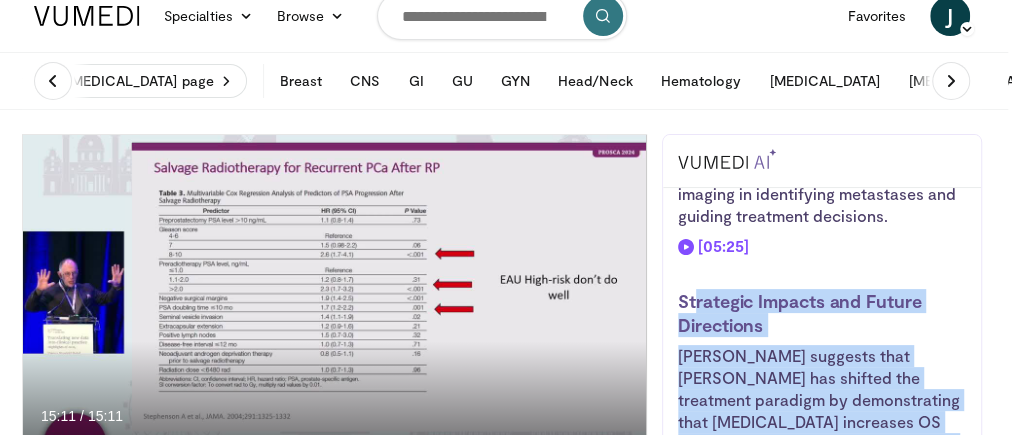 drag, startPoint x: 767, startPoint y: 238, endPoint x: 694, endPoint y: 310, distance: 102.53292 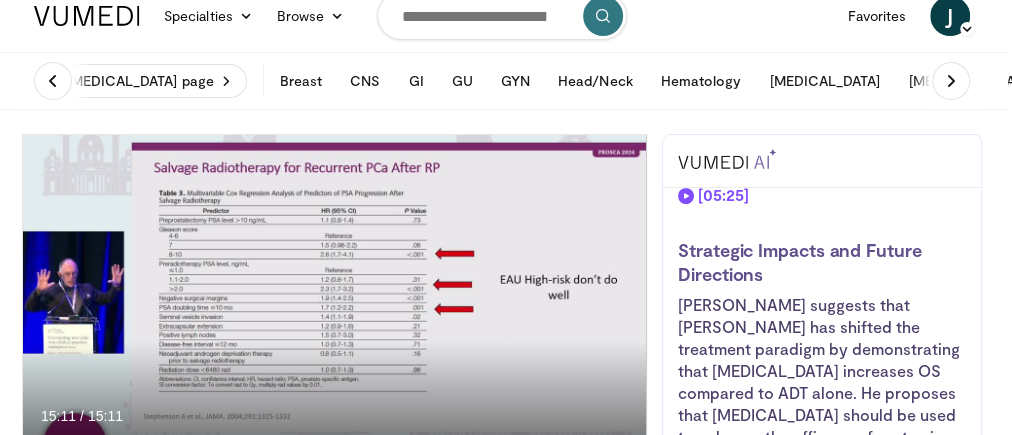 scroll, scrollTop: 1302, scrollLeft: 0, axis: vertical 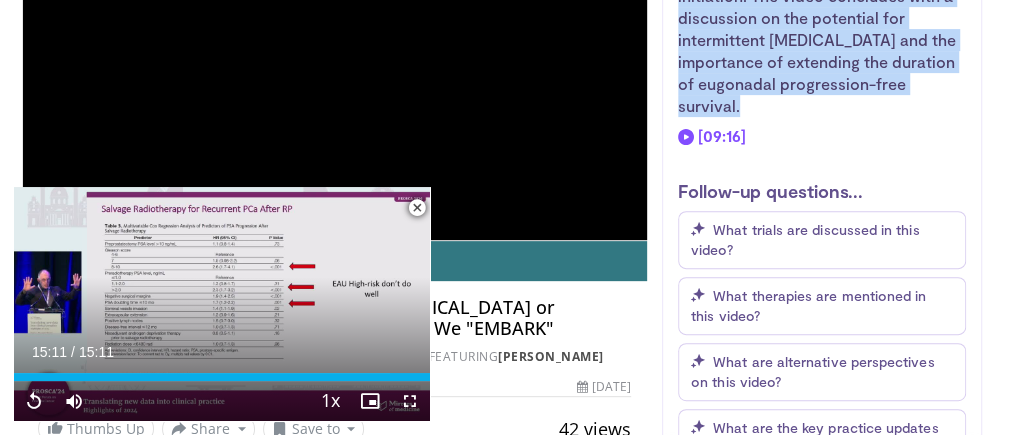 drag, startPoint x: 677, startPoint y: 318, endPoint x: 750, endPoint y: 129, distance: 202.608 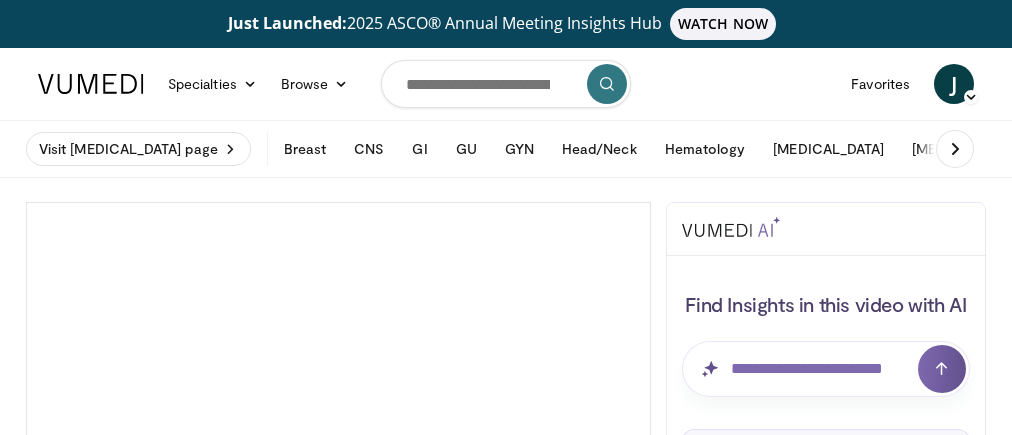 scroll, scrollTop: 0, scrollLeft: 0, axis: both 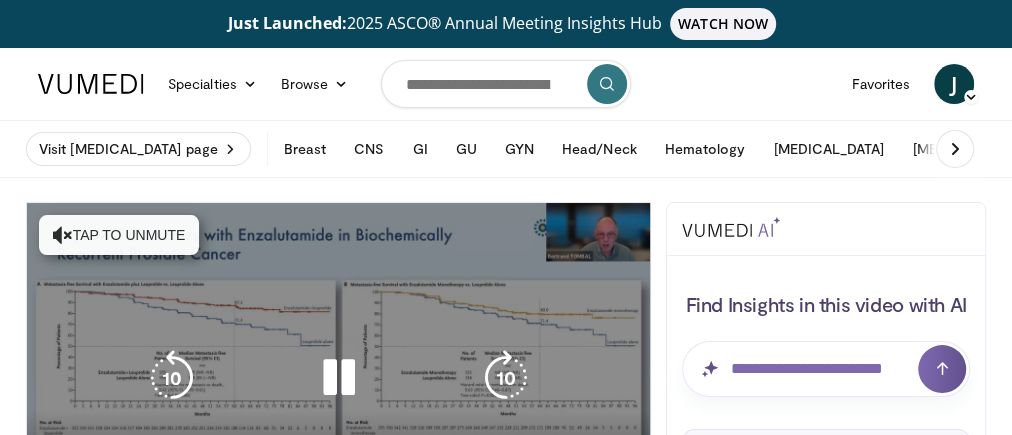 click on "Tap to unmute" at bounding box center (119, 235) 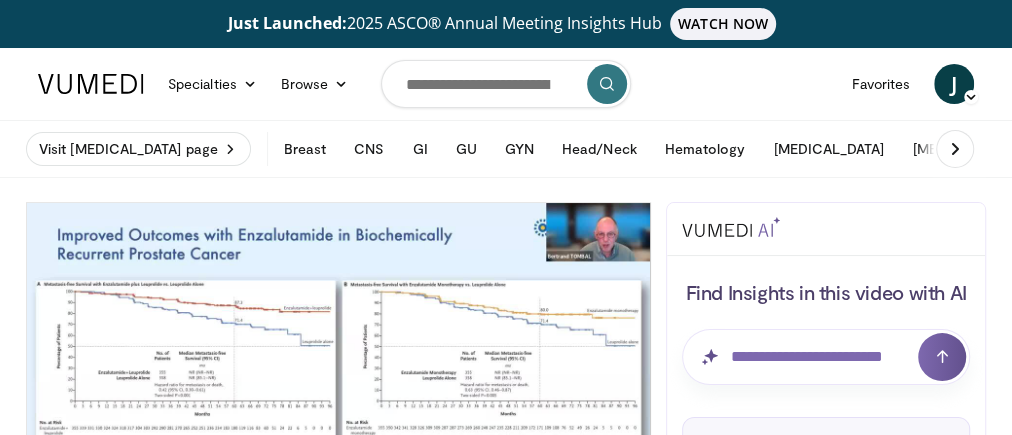 scroll, scrollTop: 13, scrollLeft: 0, axis: vertical 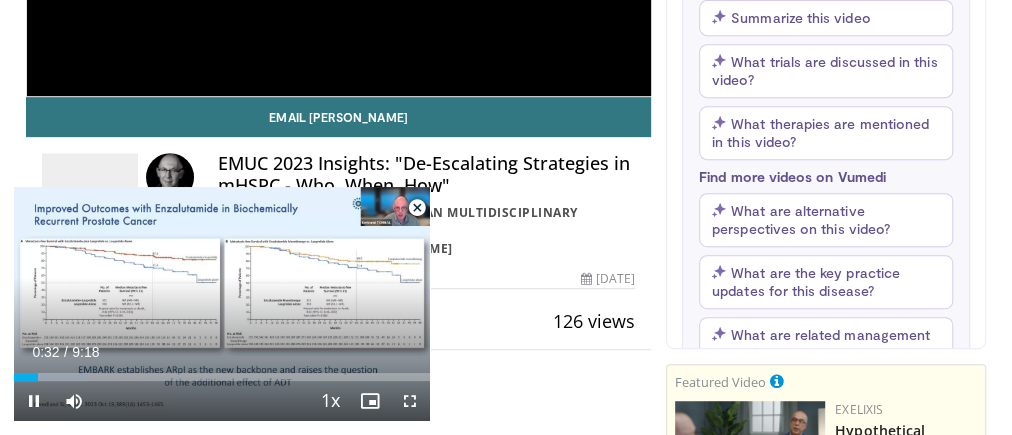 click at bounding box center (417, 208) 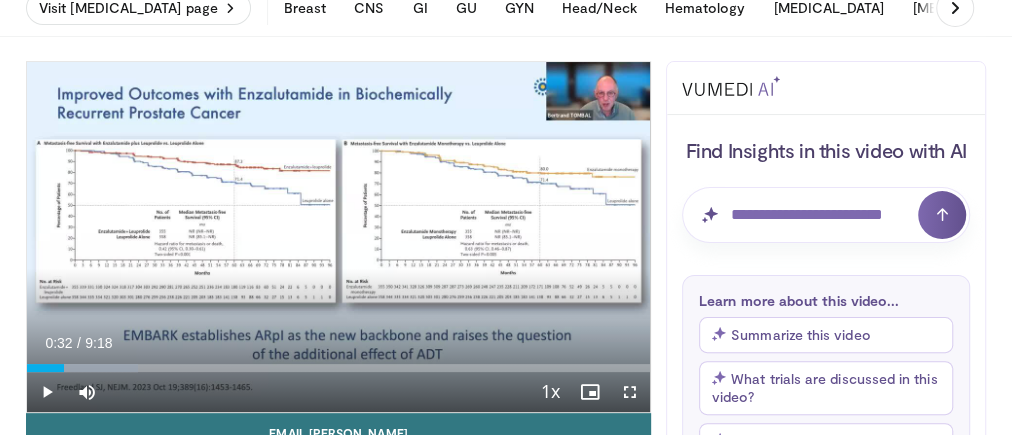 scroll, scrollTop: 0, scrollLeft: 0, axis: both 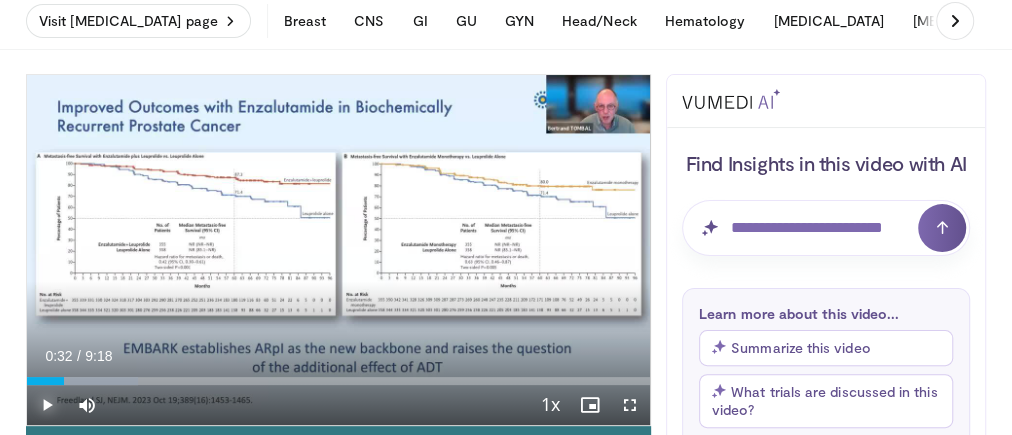 click at bounding box center [47, 405] 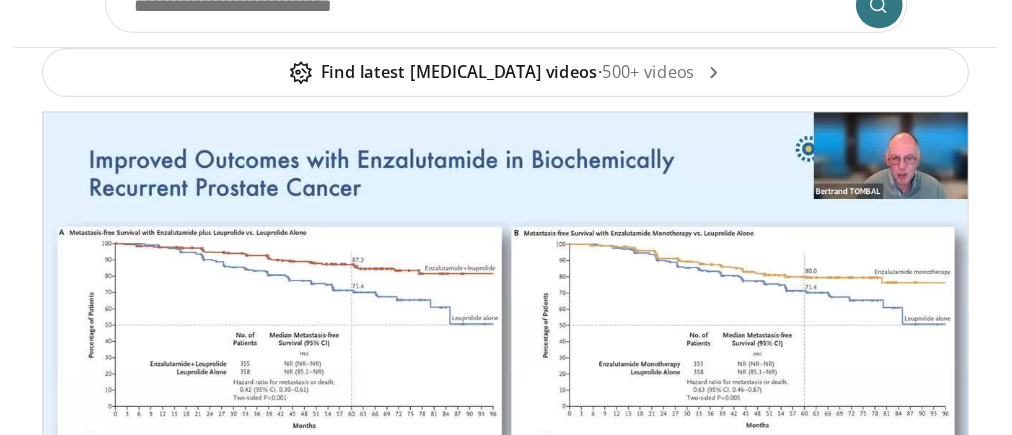 scroll, scrollTop: 185, scrollLeft: 0, axis: vertical 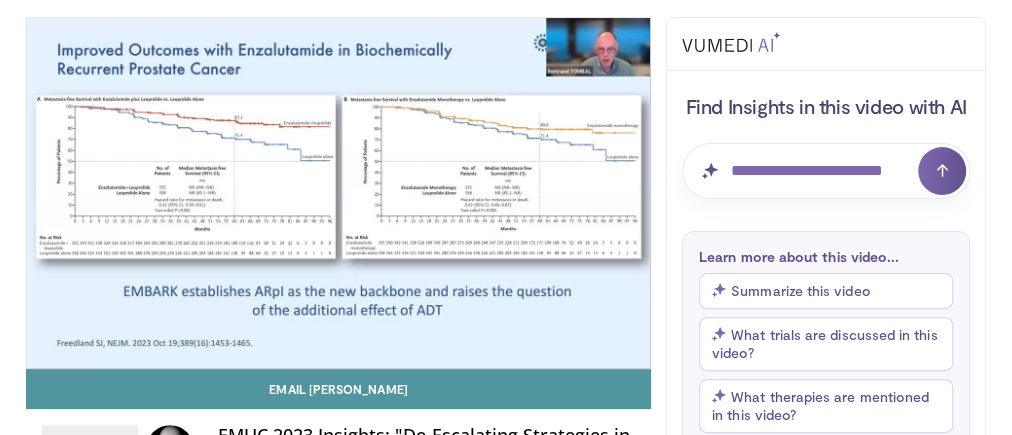 drag, startPoint x: 963, startPoint y: 0, endPoint x: 338, endPoint y: 384, distance: 733.54004 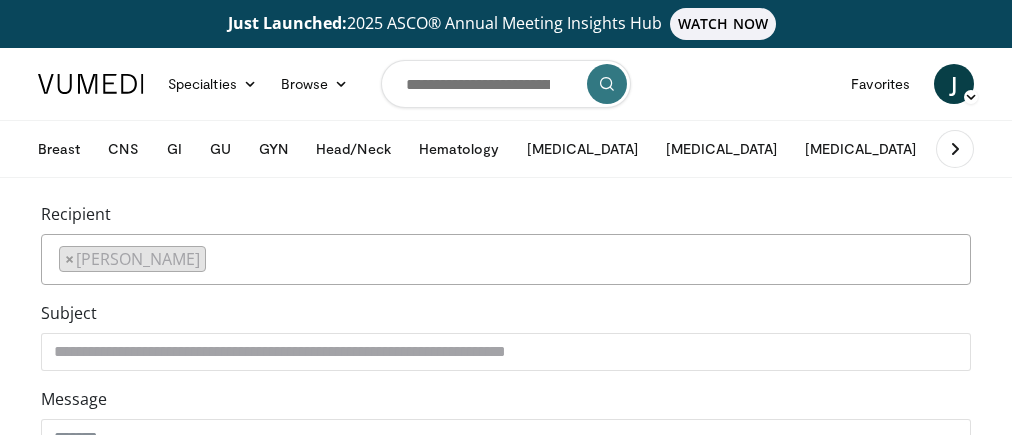 scroll, scrollTop: 0, scrollLeft: 0, axis: both 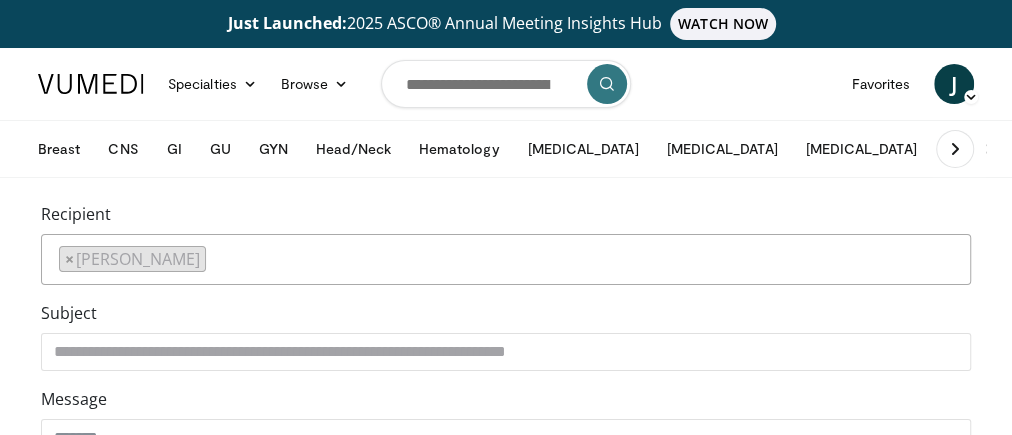 click on "× [PERSON_NAME]" at bounding box center [506, 256] 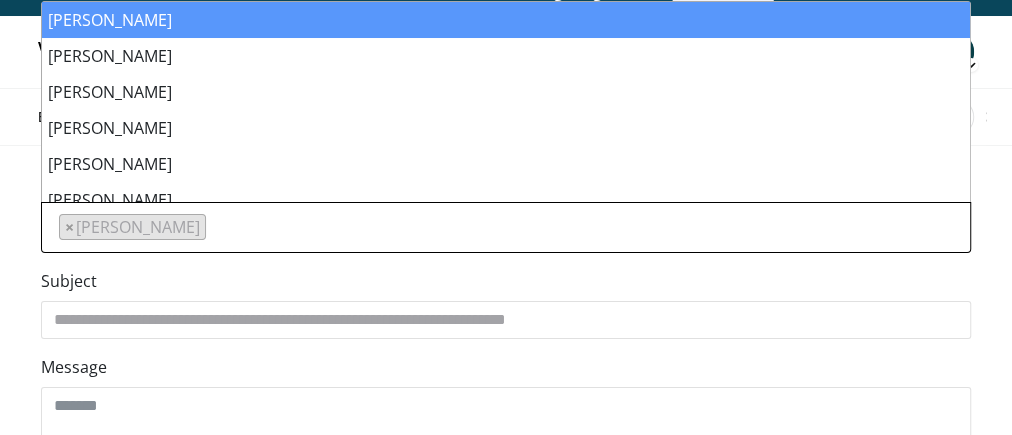 scroll, scrollTop: 64, scrollLeft: 0, axis: vertical 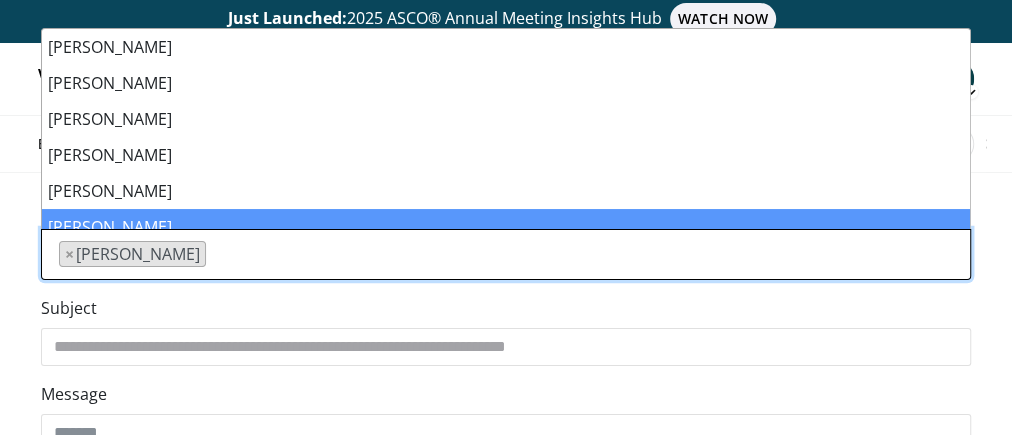 click on "× [PERSON_NAME]" at bounding box center (506, 251) 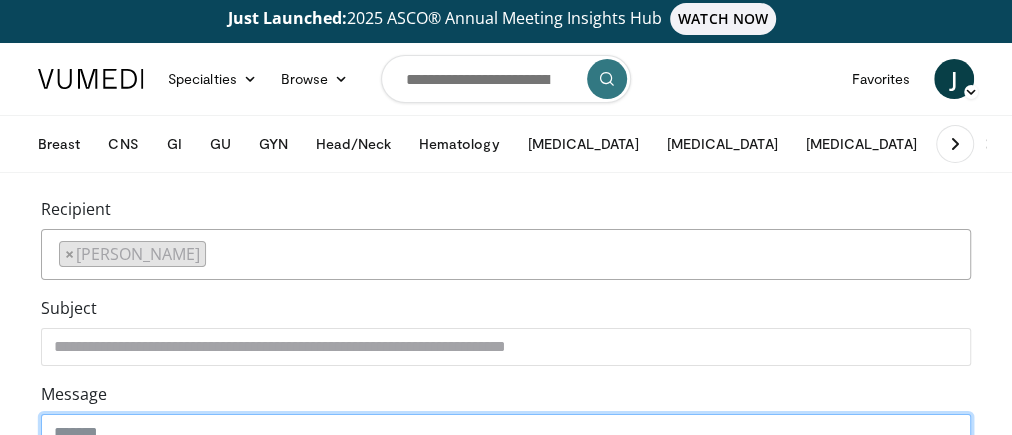 click on "Message" at bounding box center (506, 541) 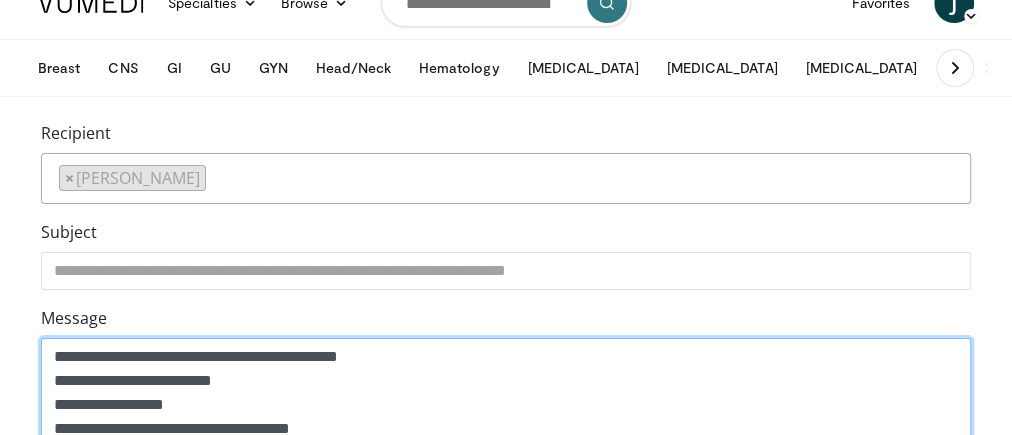 scroll, scrollTop: 105, scrollLeft: 0, axis: vertical 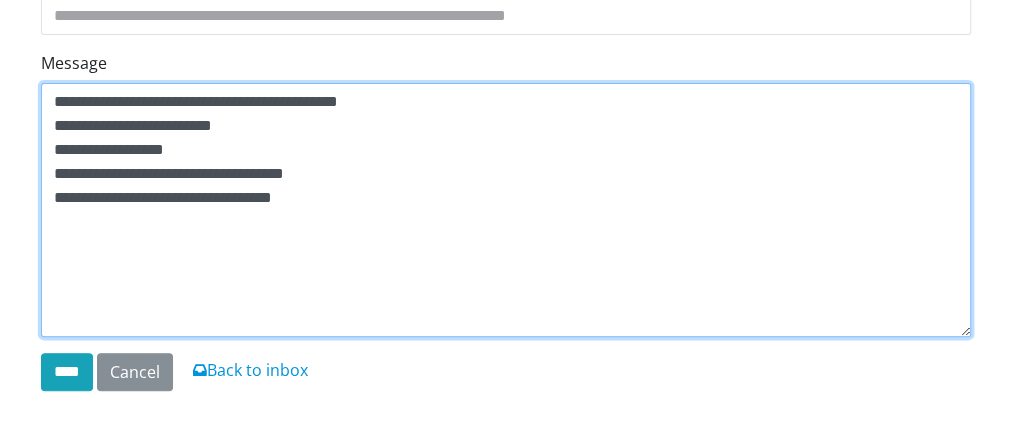 click on "**********" at bounding box center (506, 210) 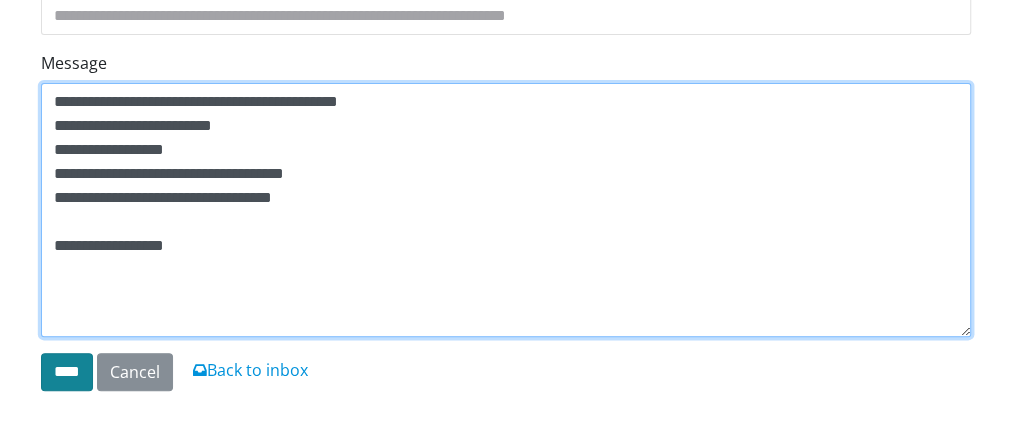 type on "**********" 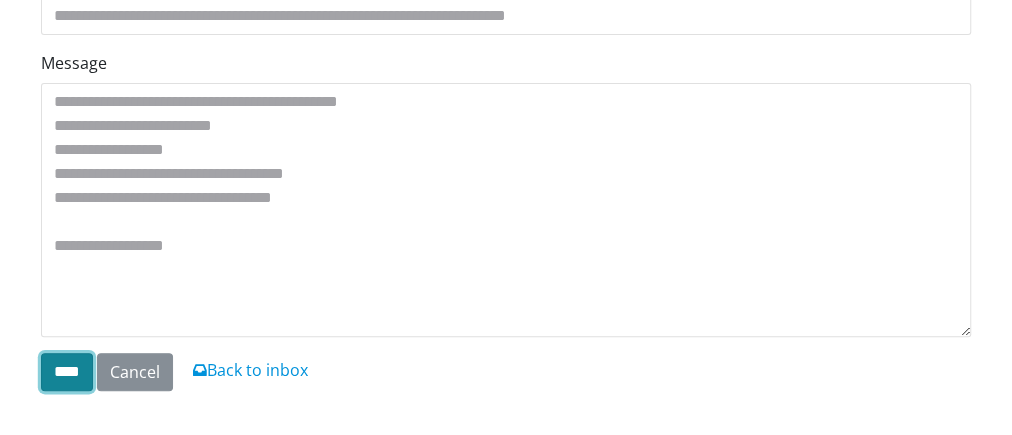 click on "****" at bounding box center (67, 372) 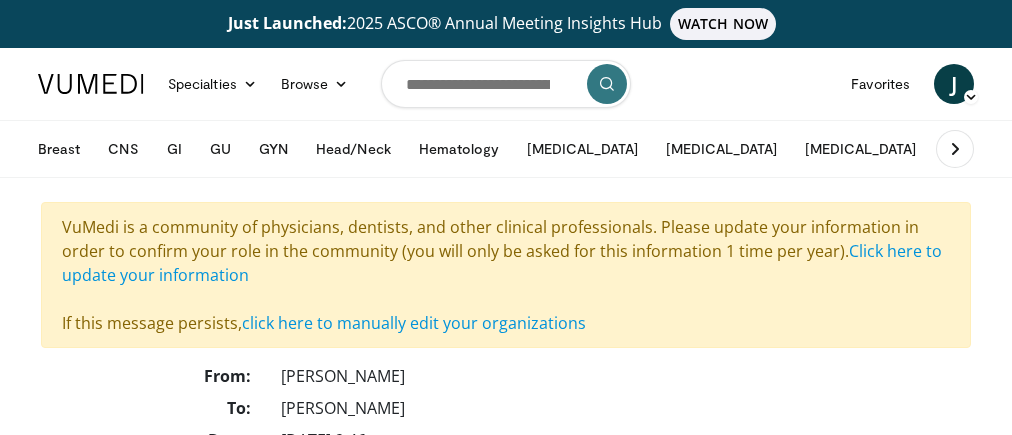 scroll, scrollTop: 0, scrollLeft: 0, axis: both 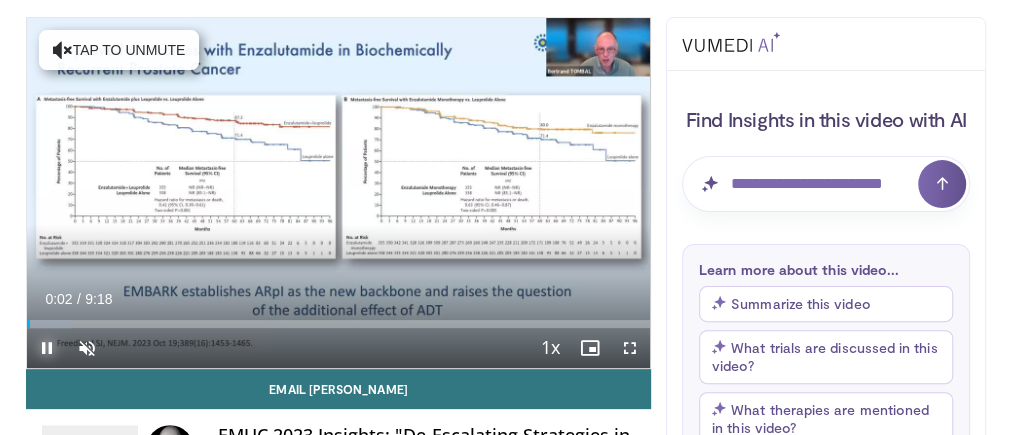 click at bounding box center [47, 348] 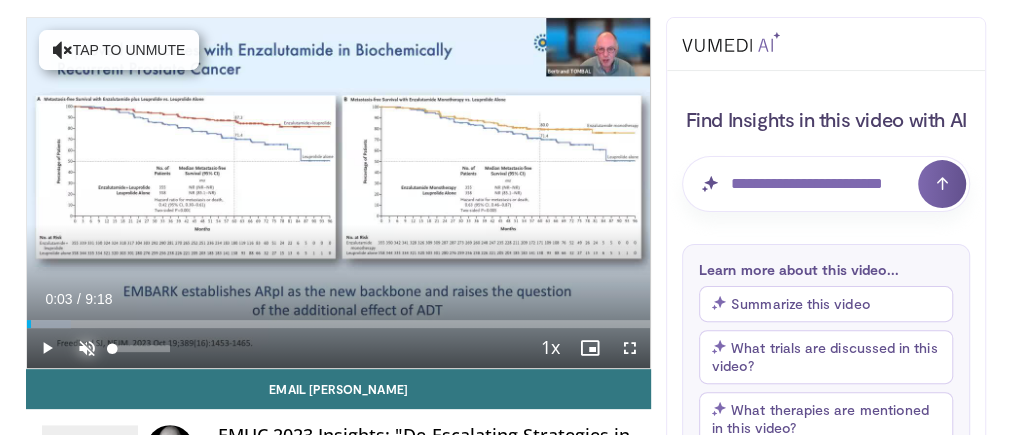 click at bounding box center (87, 348) 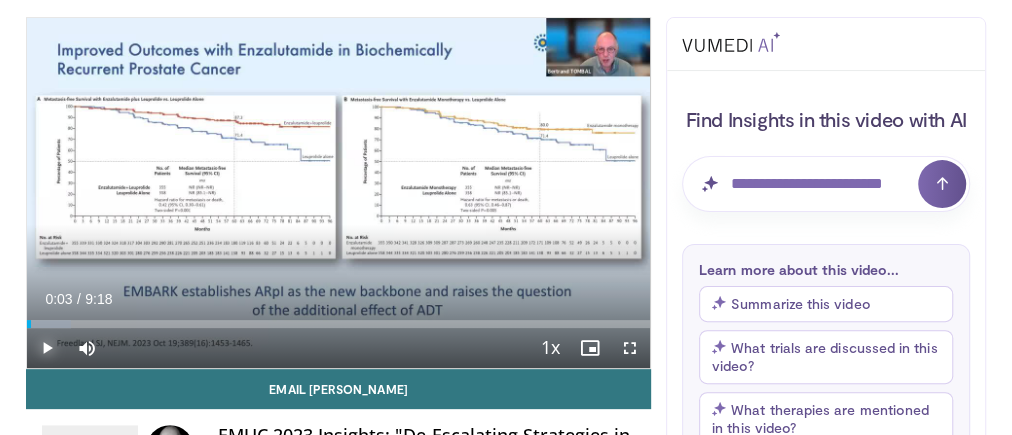 click at bounding box center [47, 348] 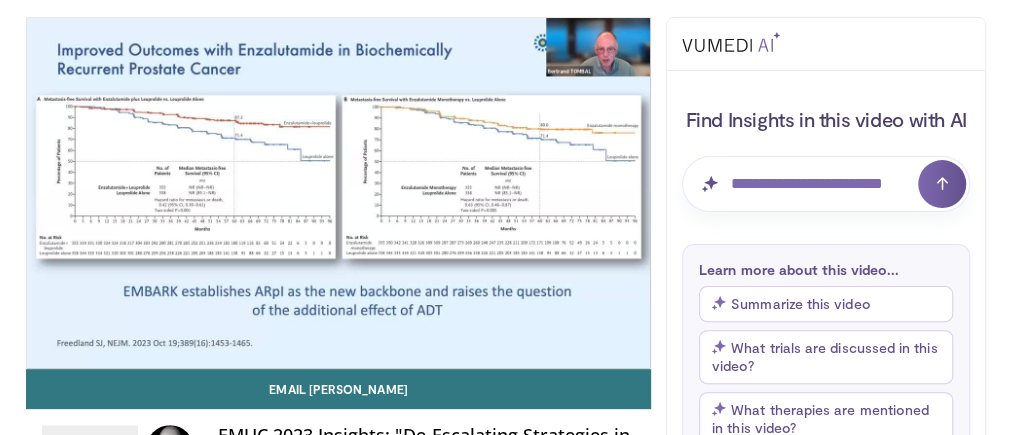 scroll, scrollTop: 184, scrollLeft: 0, axis: vertical 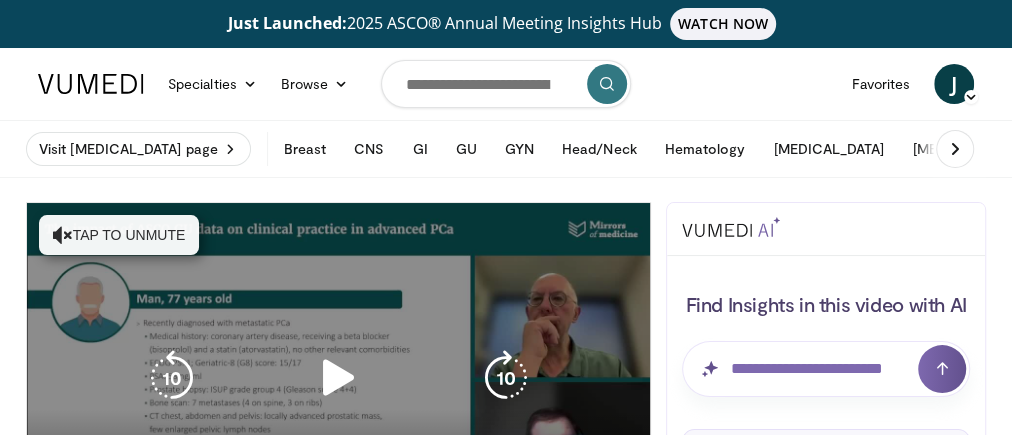 click on "10 seconds
Tap to unmute" at bounding box center [338, 378] 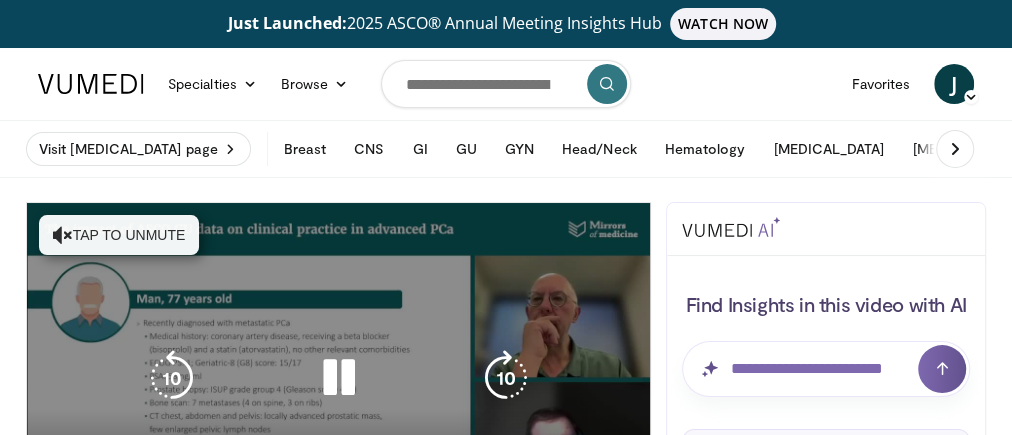 drag, startPoint x: 453, startPoint y: 240, endPoint x: 621, endPoint y: 283, distance: 173.41568 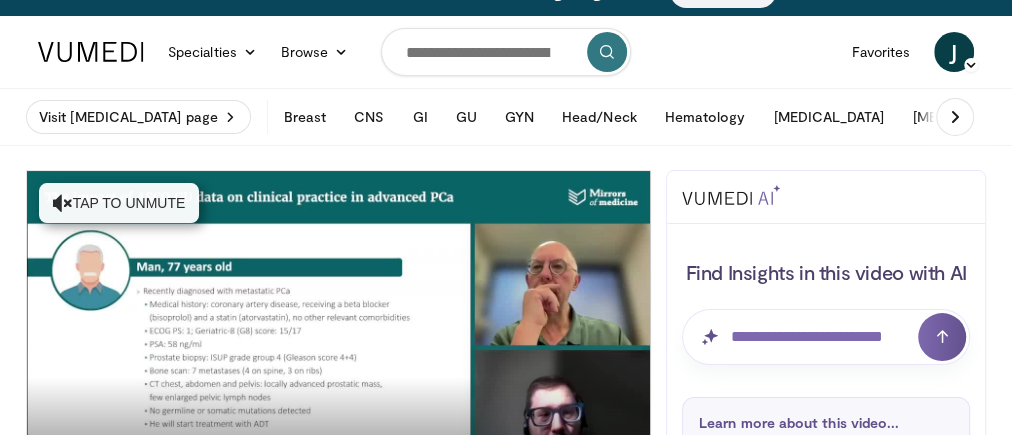 scroll, scrollTop: 64, scrollLeft: 0, axis: vertical 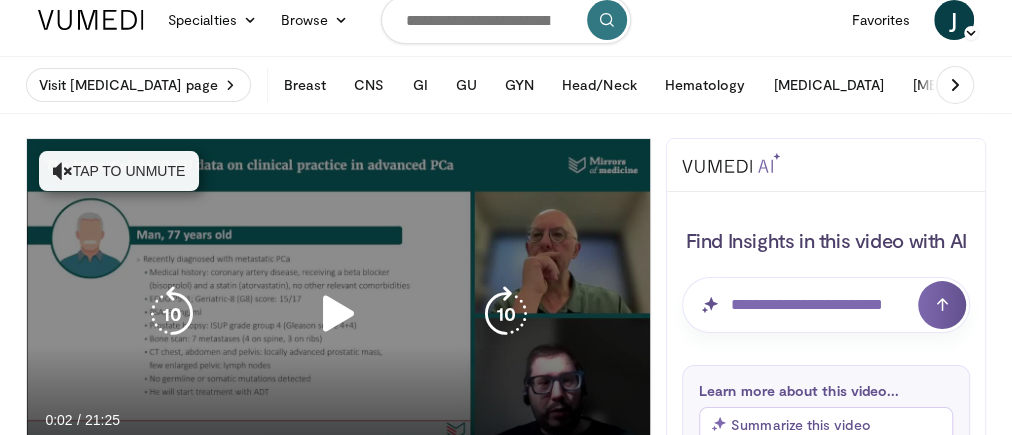 click on "10 seconds
Tap to unmute" at bounding box center (338, 314) 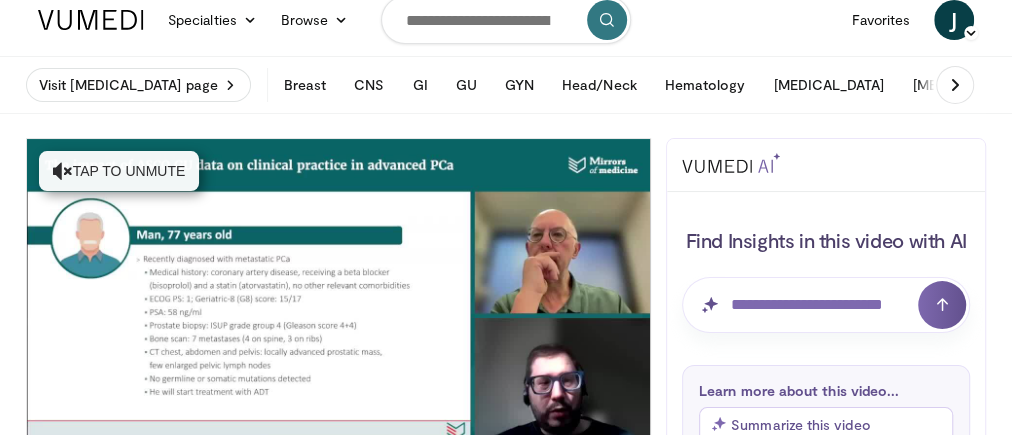 click on "Visit [MEDICAL_DATA] page
Breast
Early Stage [MEDICAL_DATA]
Early Stage [MEDICAL_DATA] - Triple Negative
Early Stage [MEDICAL_DATA] - HER2+
Early Stage [MEDICAL_DATA] - HER2-Low/Ultralow
Early Stage [MEDICAL_DATA] - HR+/HER2-
Antibody-Drug Conjugates (ADCs) in [MEDICAL_DATA] NMIBC" at bounding box center (808, 85) 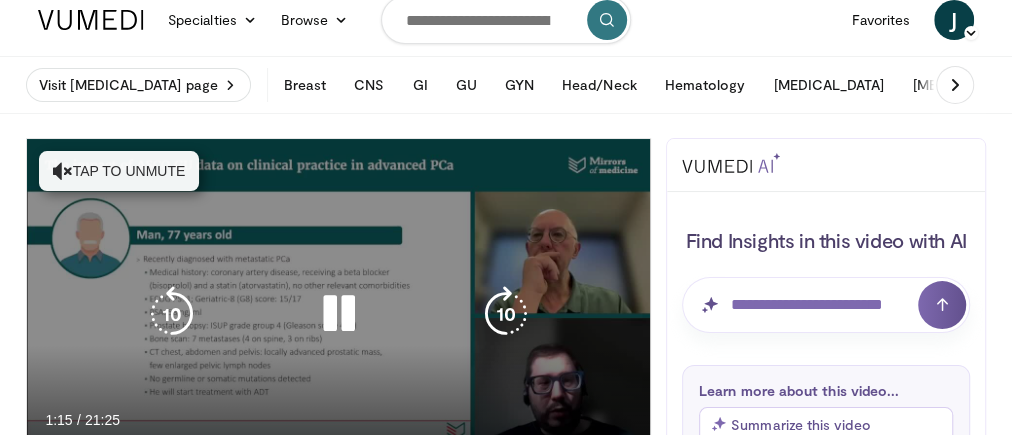 click on "10 seconds
Tap to unmute" at bounding box center [338, 314] 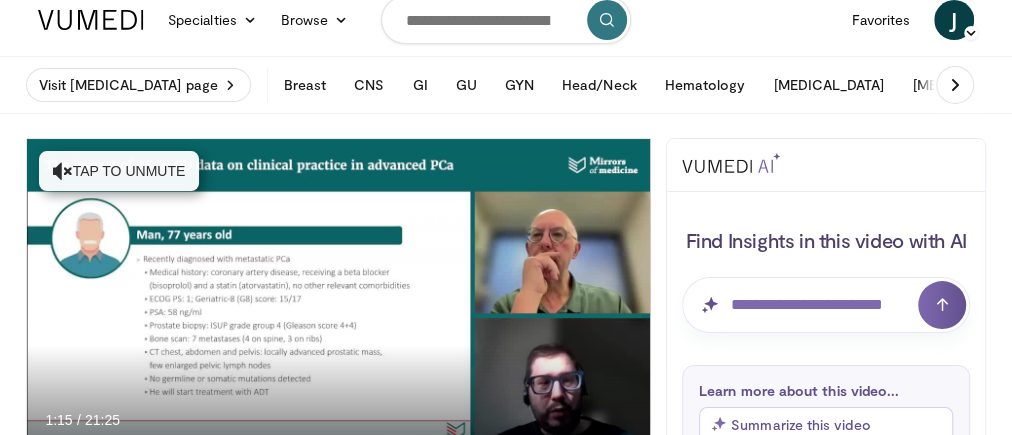 click on "10 seconds
Tap to unmute" at bounding box center [338, 314] 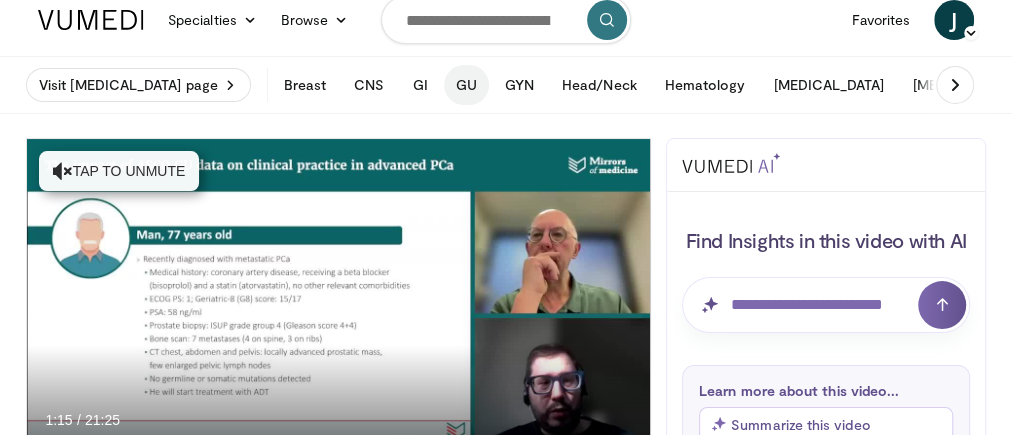 click on "GU" at bounding box center (466, 85) 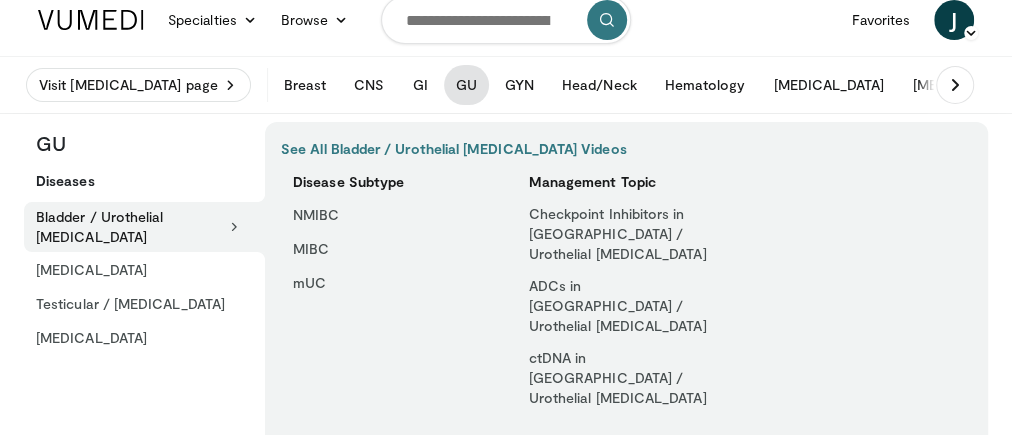 click on "GU" at bounding box center (466, 85) 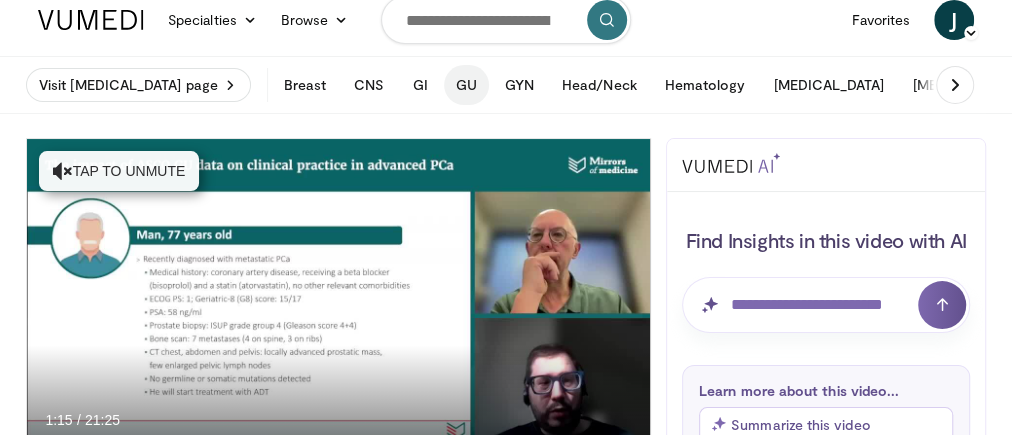 click on "GU" at bounding box center (466, 85) 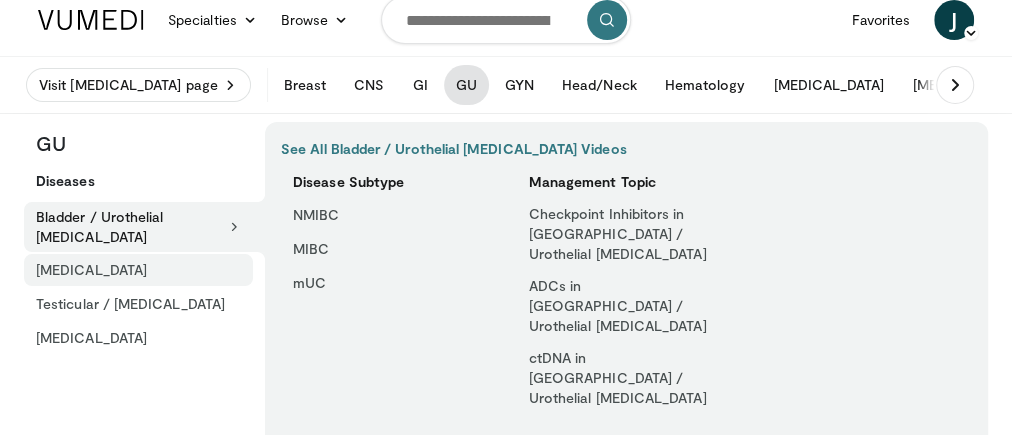 click on "[MEDICAL_DATA]" at bounding box center [132, 270] 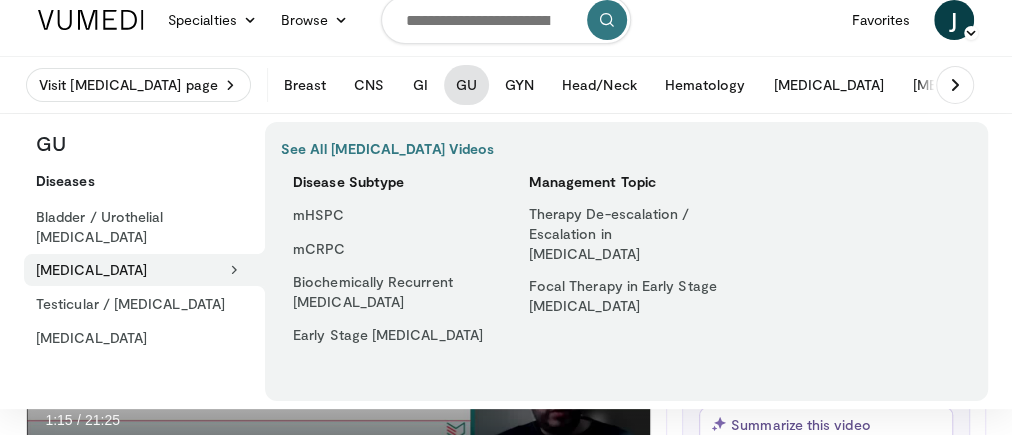 click on "[MEDICAL_DATA]" at bounding box center [138, 270] 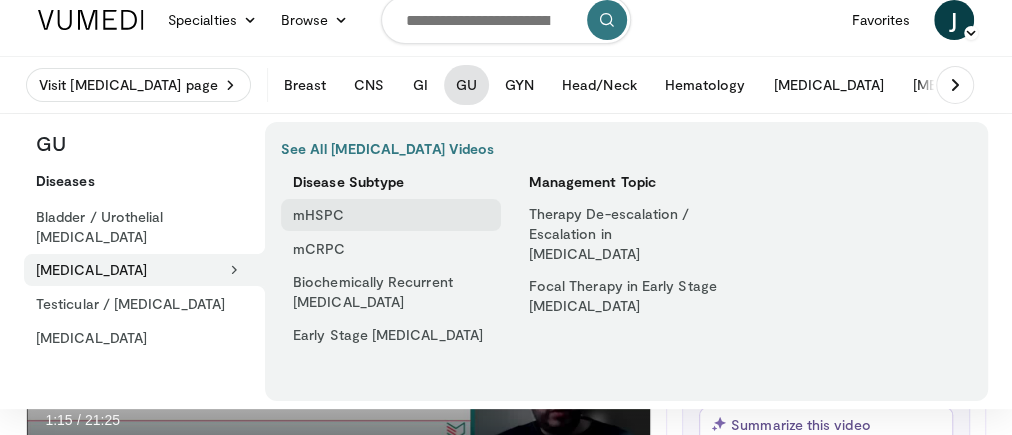 click on "mHSPC" at bounding box center (391, 215) 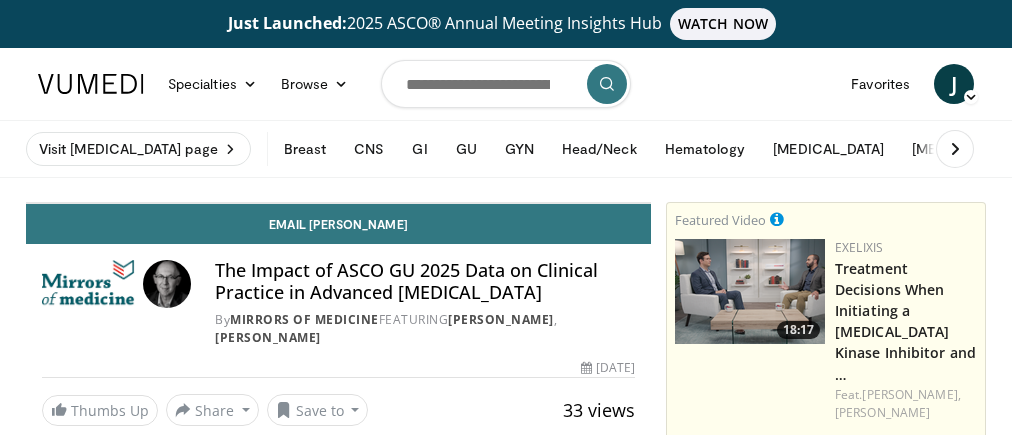 scroll, scrollTop: 0, scrollLeft: 0, axis: both 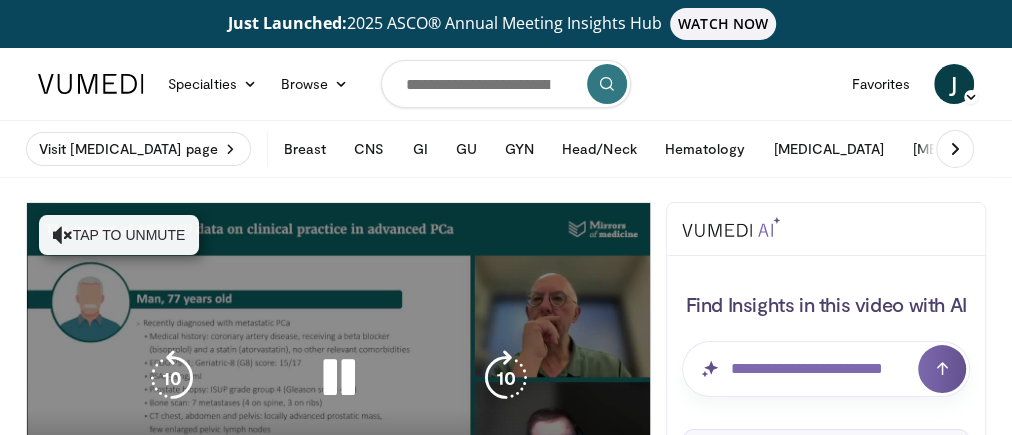 click on "10 seconds
Tap to unmute" at bounding box center [338, 378] 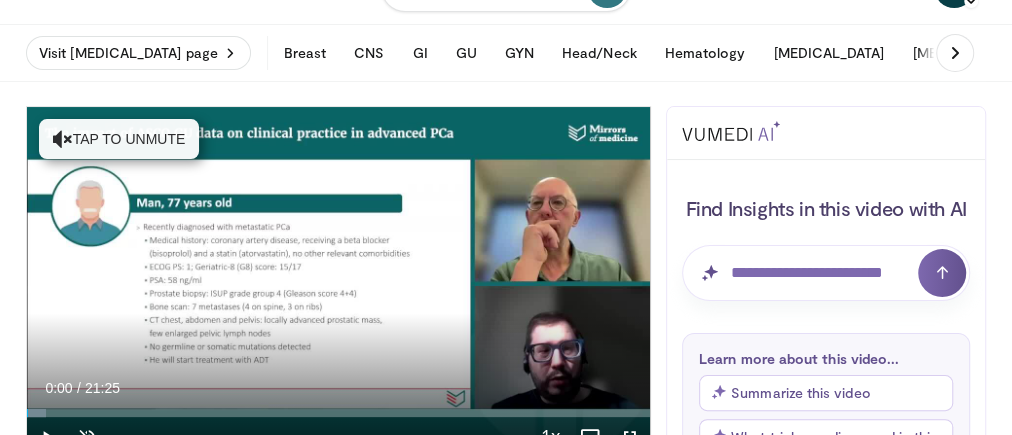 scroll, scrollTop: 128, scrollLeft: 0, axis: vertical 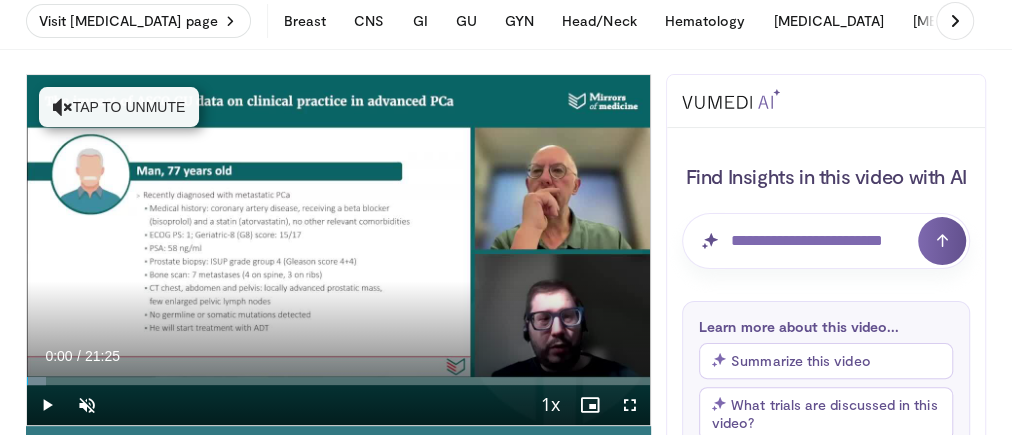 click on "Just Launched:  2025 ASCO® Annual Meeting Insights Hub WATCH NOW
Specialties
Adult & Family Medicine
Allergy, Asthma, Immunology
Anesthesiology
Cardiology
Dental
Dermatology
Endocrinology
Gastroenterology & Hepatology
General Surgery
Hematology & Oncology
Infectious Disease
Nephrology
Neurology
Neurosurgery
Obstetrics & Gynecology
Ophthalmology
Oral Maxillofacial
Orthopaedics
Otolaryngology
Pediatrics
Plastic Surgery Podiatry" at bounding box center [506, 89] 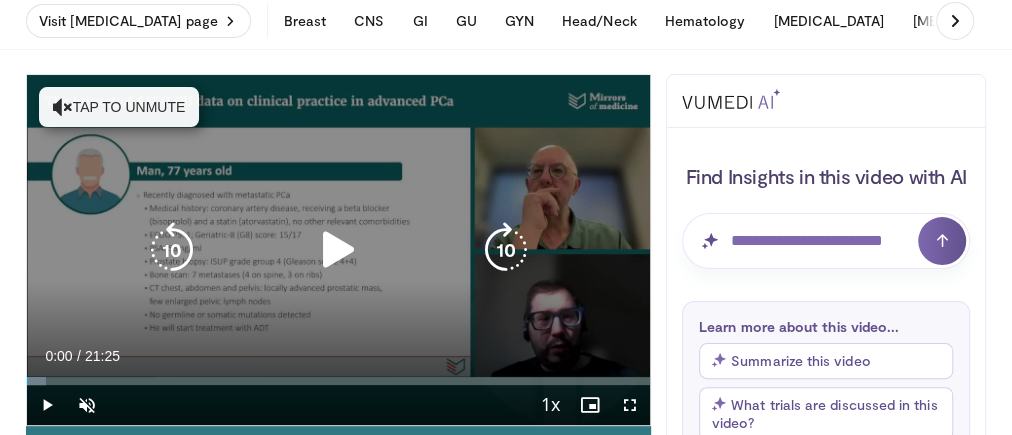 click at bounding box center [338, 250] 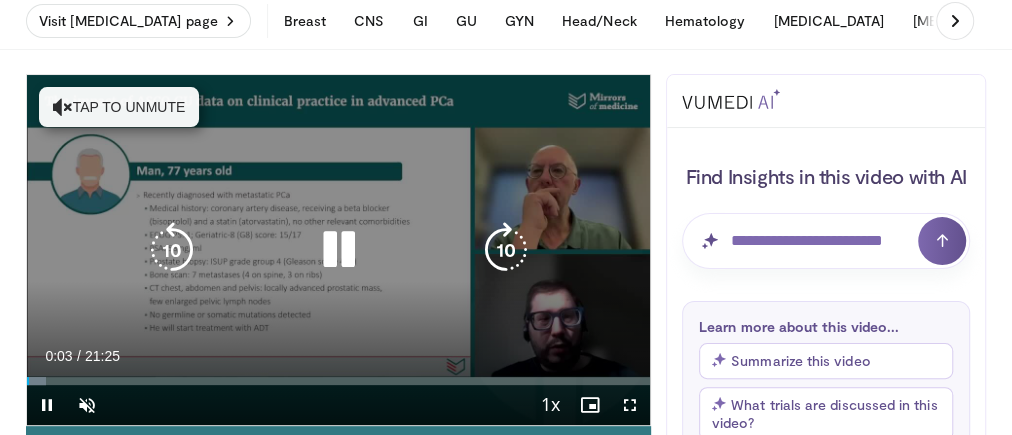 click on "10 seconds
Tap to unmute" at bounding box center [338, 250] 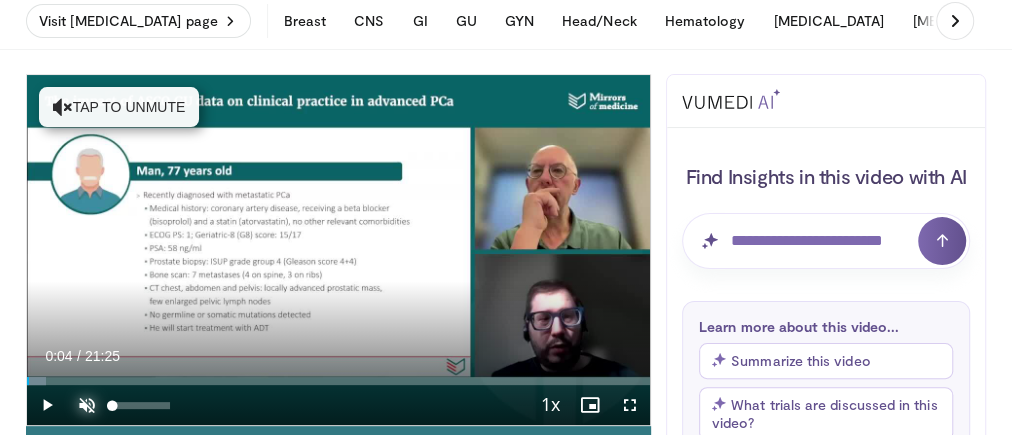 click at bounding box center (87, 405) 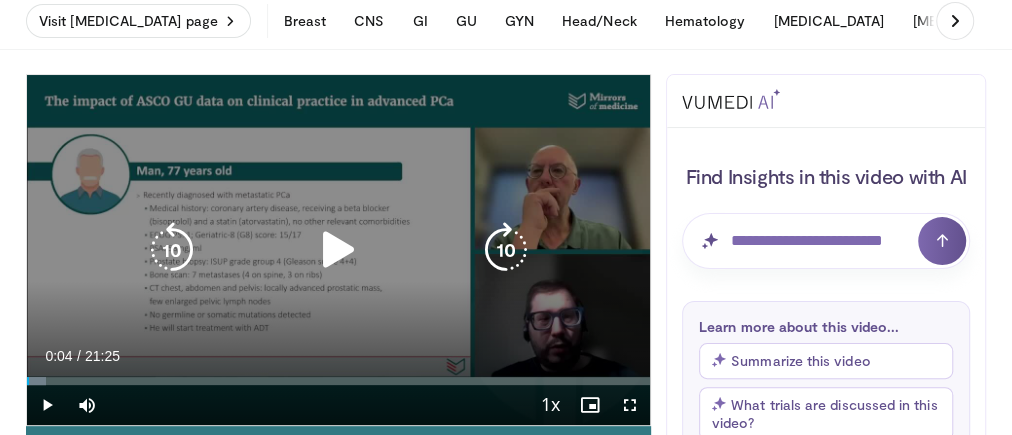 click at bounding box center (338, 250) 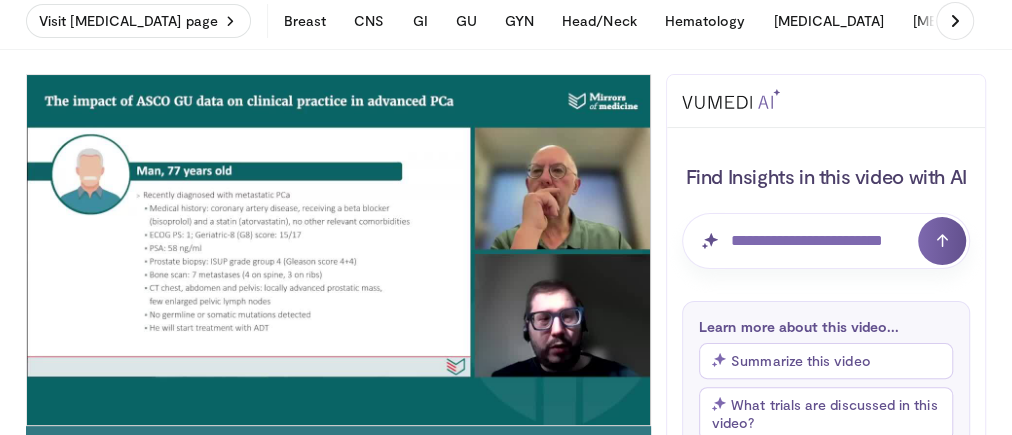 drag, startPoint x: 594, startPoint y: 0, endPoint x: 596, endPoint y: 322, distance: 322.00623 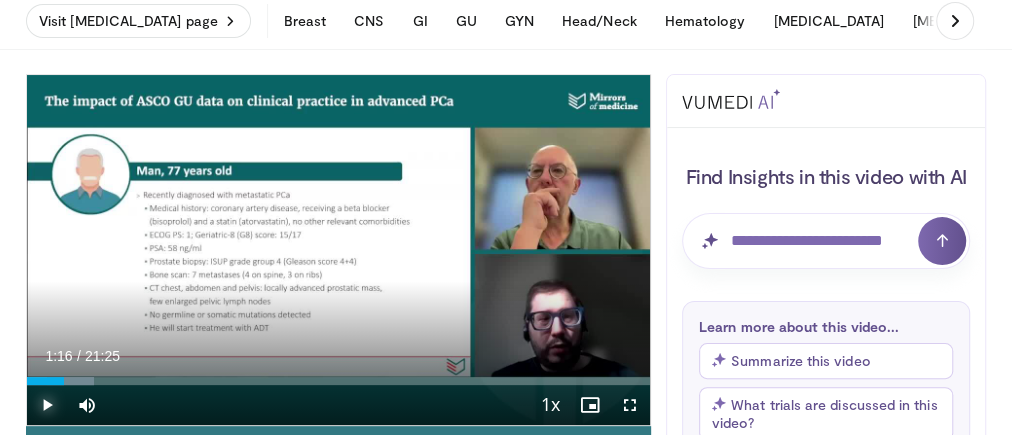 click at bounding box center [47, 405] 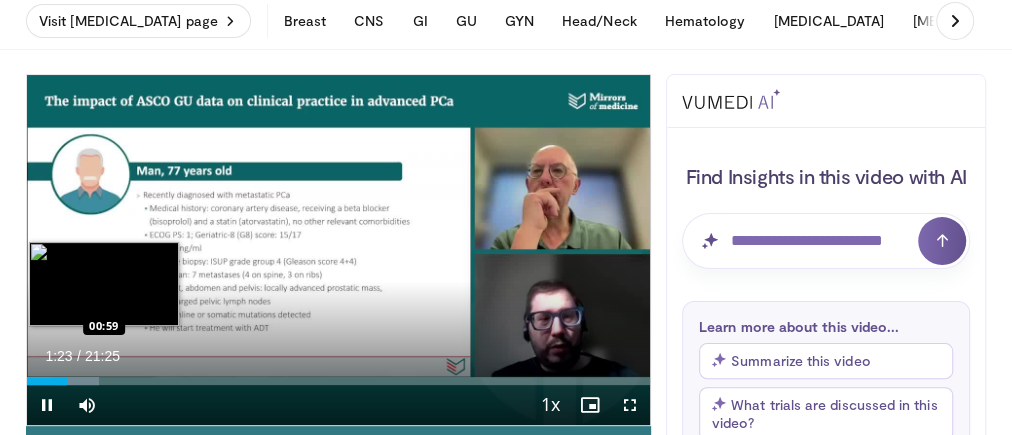 drag, startPoint x: 67, startPoint y: 378, endPoint x: 54, endPoint y: 377, distance: 13.038404 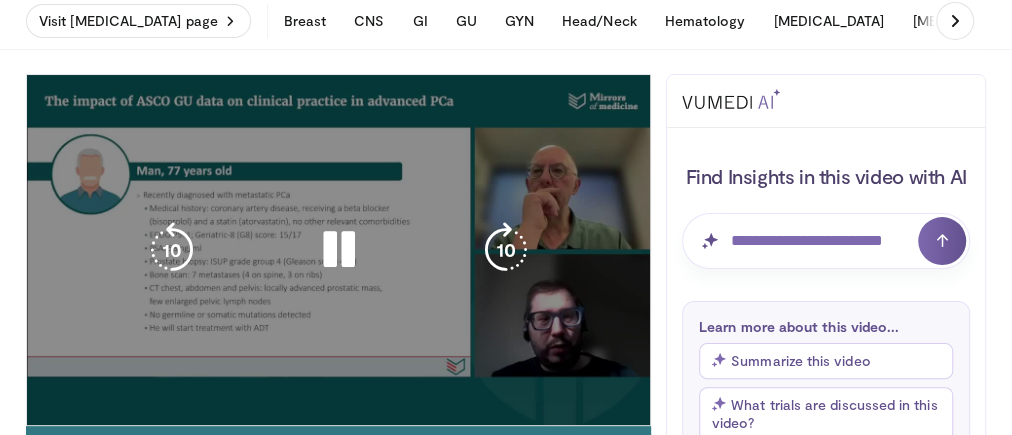 click on "10 seconds
Tap to unmute" at bounding box center (338, 250) 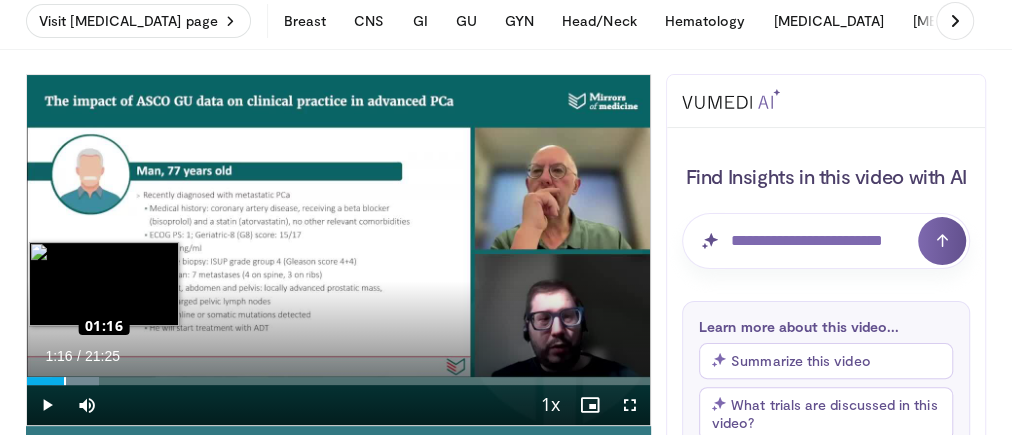click on "Loaded :  11.57% 01:16 01:16" at bounding box center (338, 381) 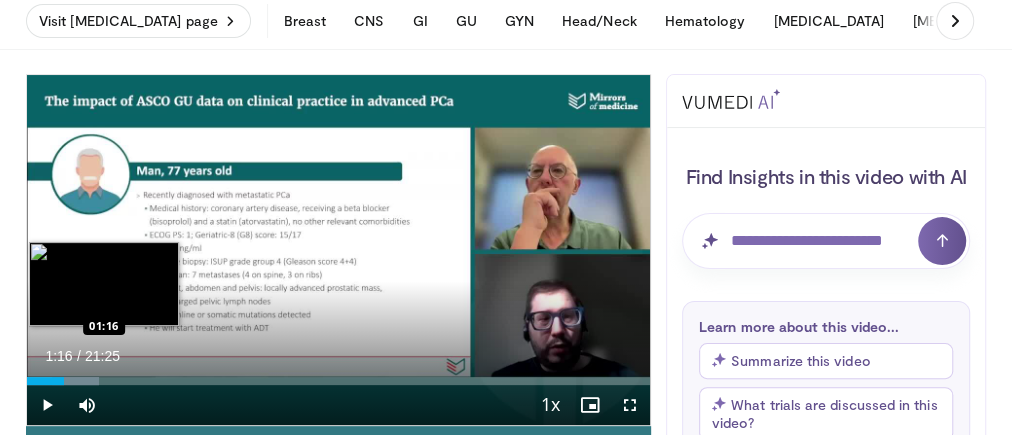 click at bounding box center (65, 381) 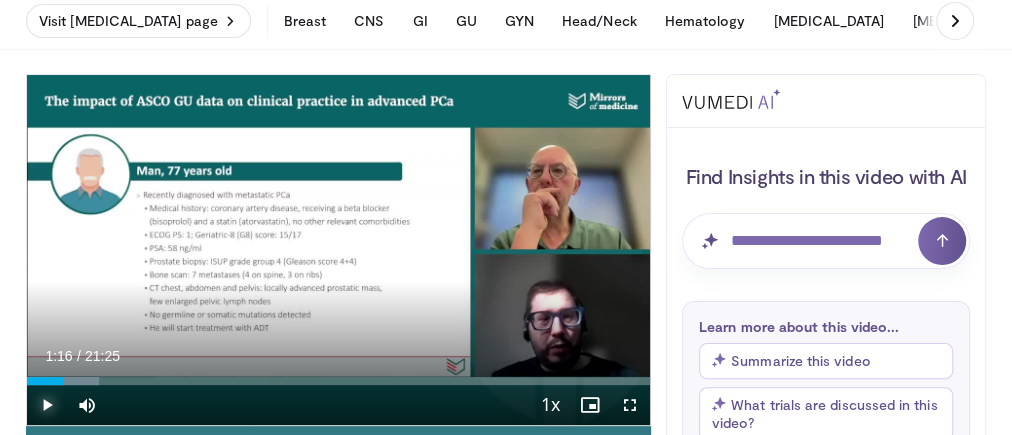 click at bounding box center [47, 405] 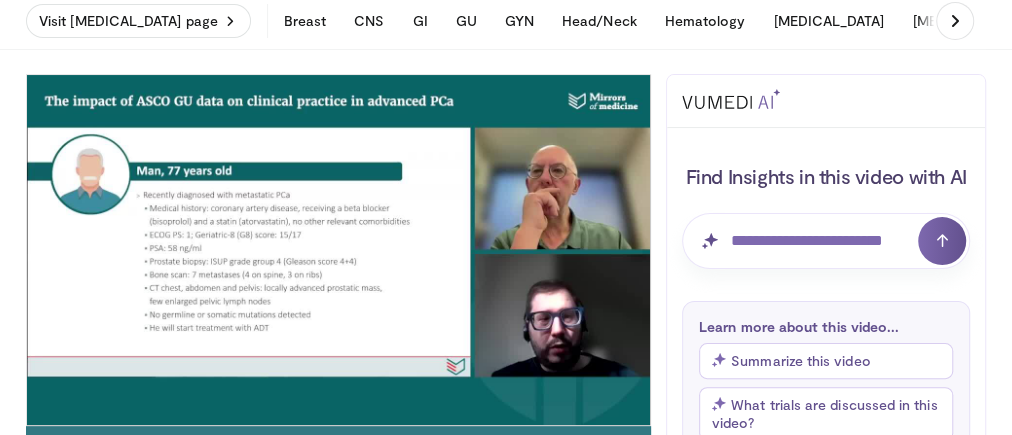 click on "10 seconds
Tap to unmute" at bounding box center [338, 250] 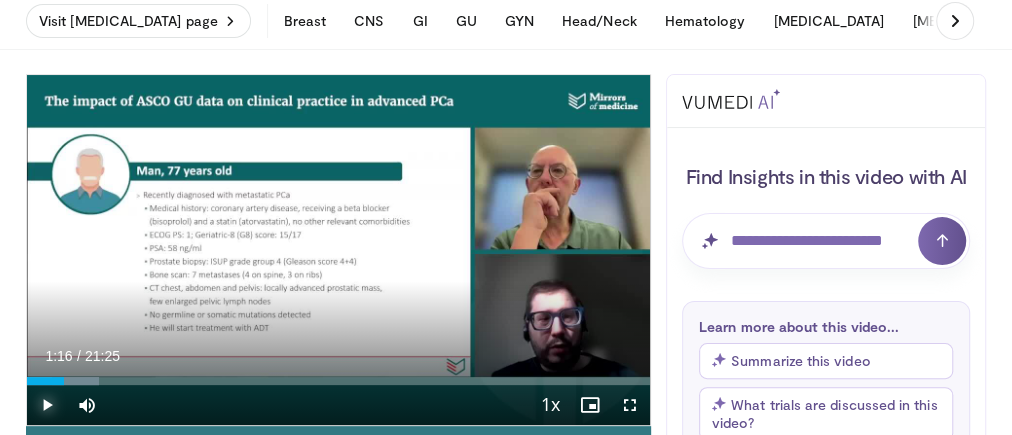 click at bounding box center [47, 405] 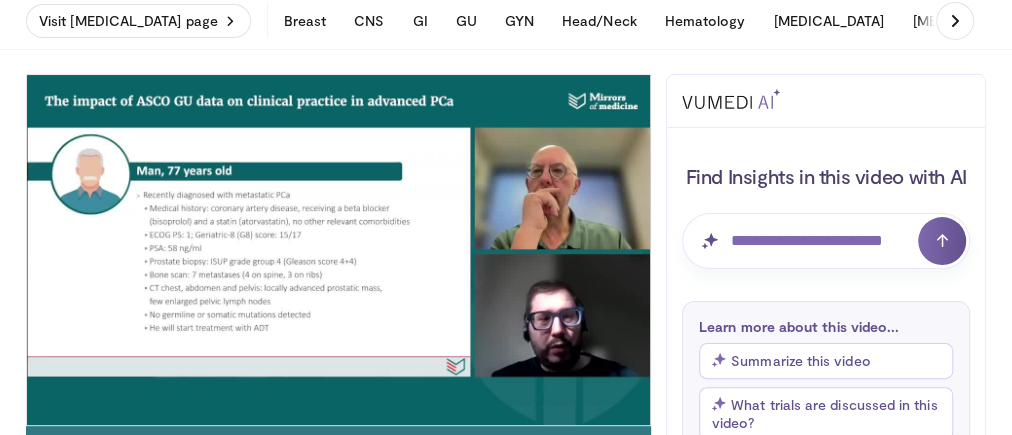 type 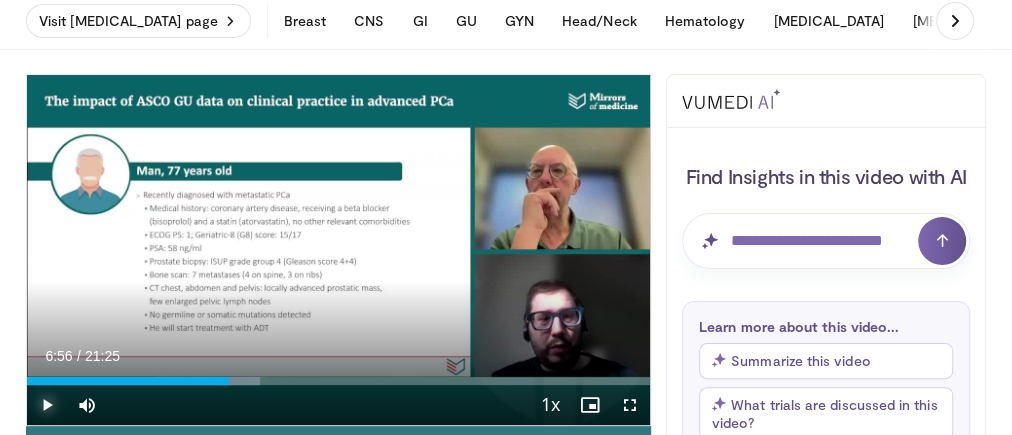 click at bounding box center [47, 405] 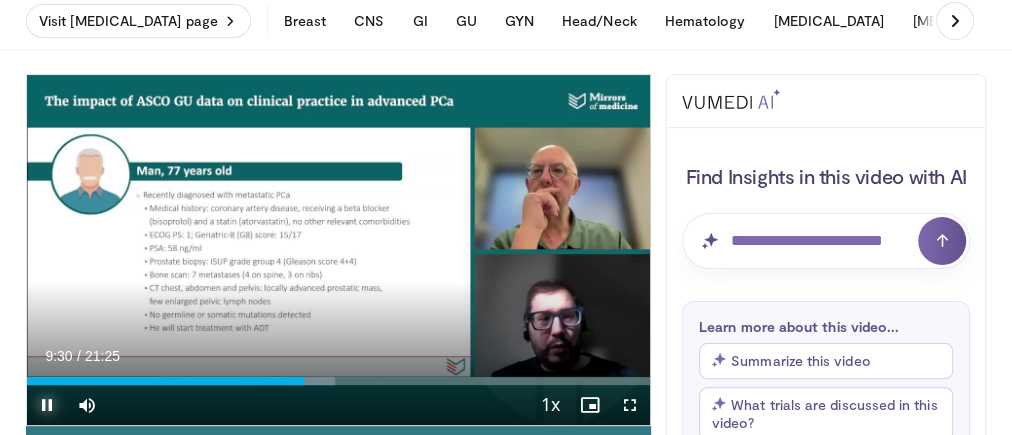 click at bounding box center [47, 405] 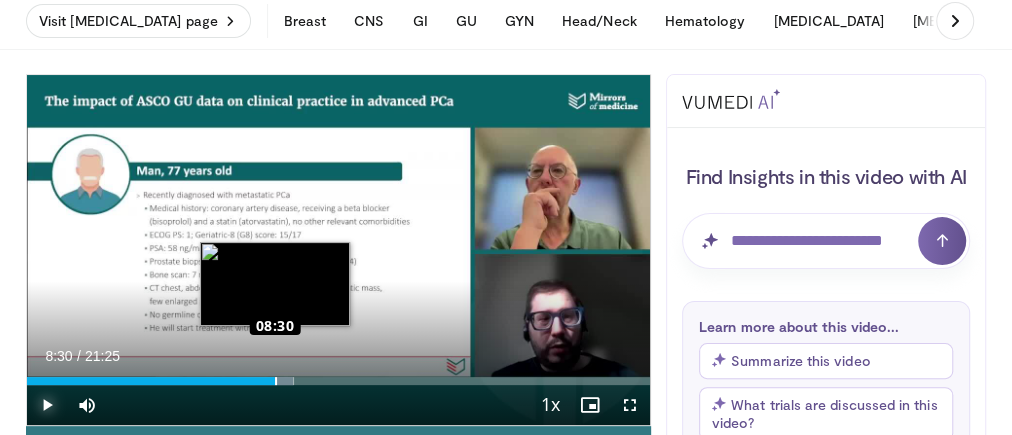 drag, startPoint x: 303, startPoint y: 379, endPoint x: 274, endPoint y: 378, distance: 29.017237 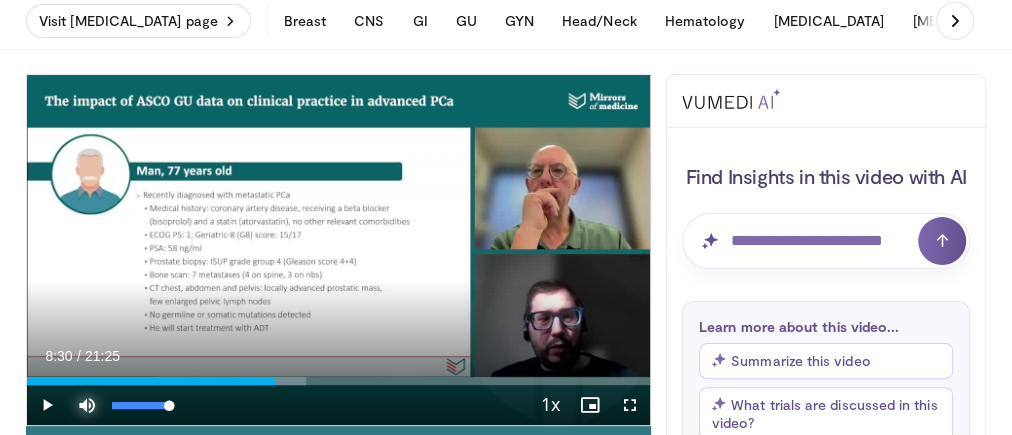 click at bounding box center [87, 405] 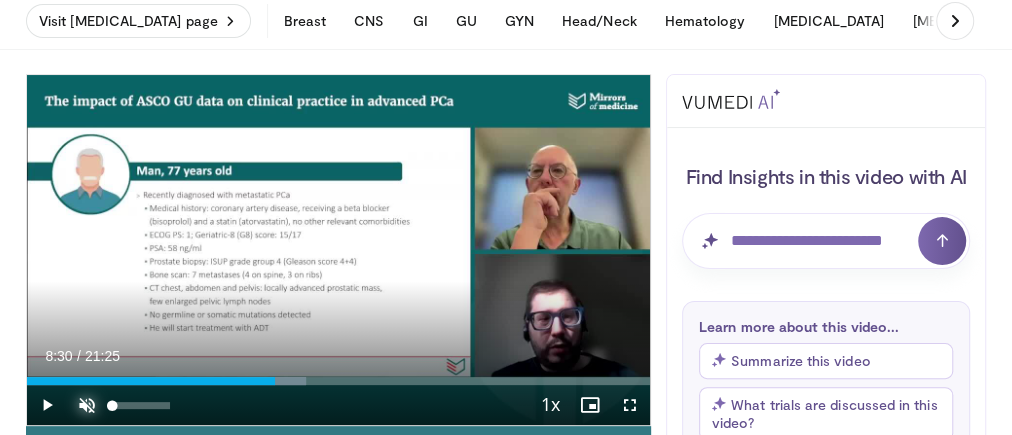 click at bounding box center [87, 405] 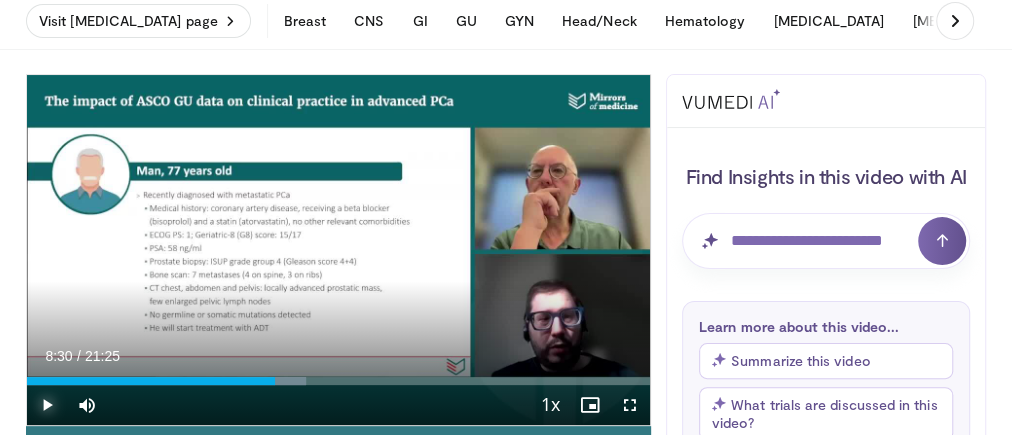 click at bounding box center (47, 405) 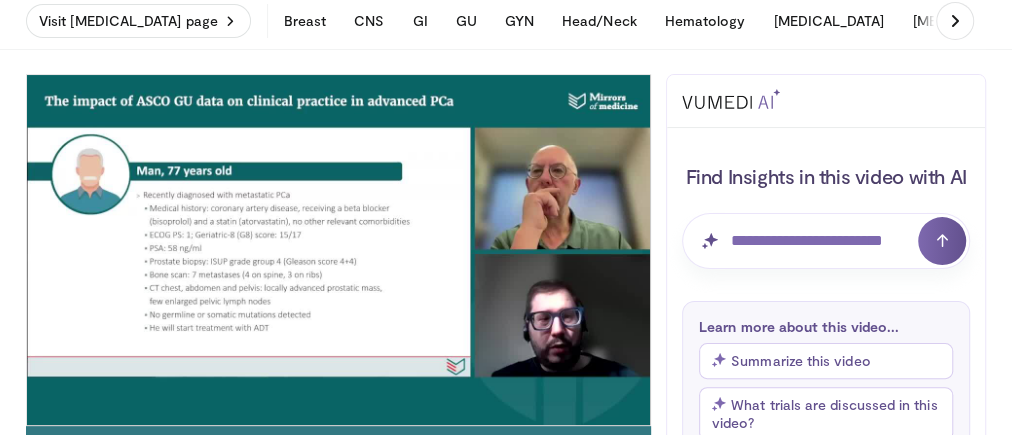click on "10 seconds
Tap to unmute" at bounding box center (338, 250) 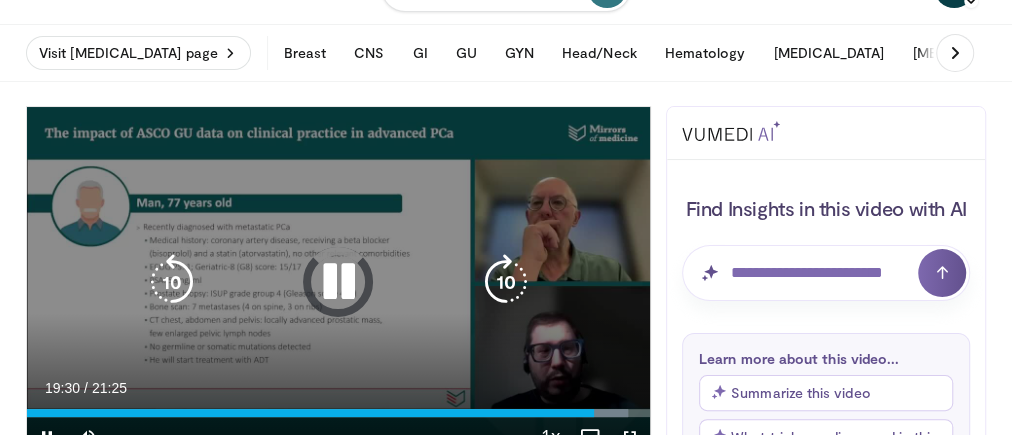 click on "10 seconds
Tap to unmute" at bounding box center [338, 282] 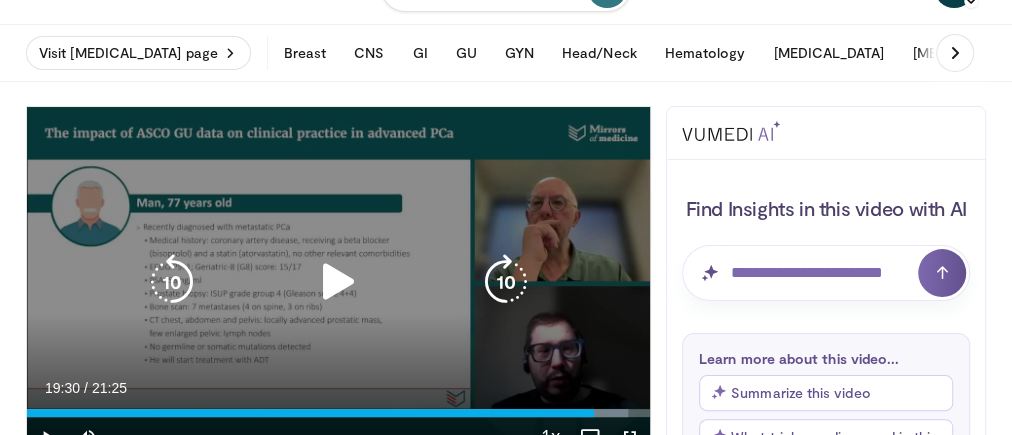 click on "10 seconds
Tap to unmute" at bounding box center (338, 282) 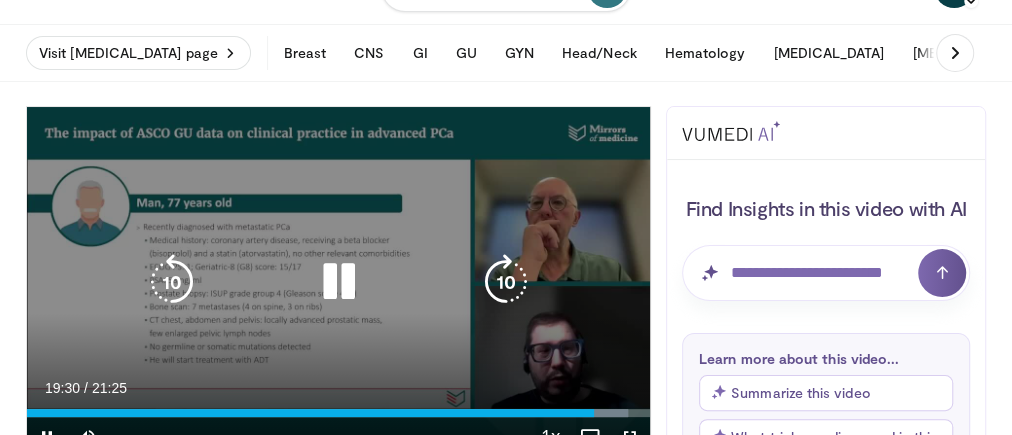 click at bounding box center (339, 282) 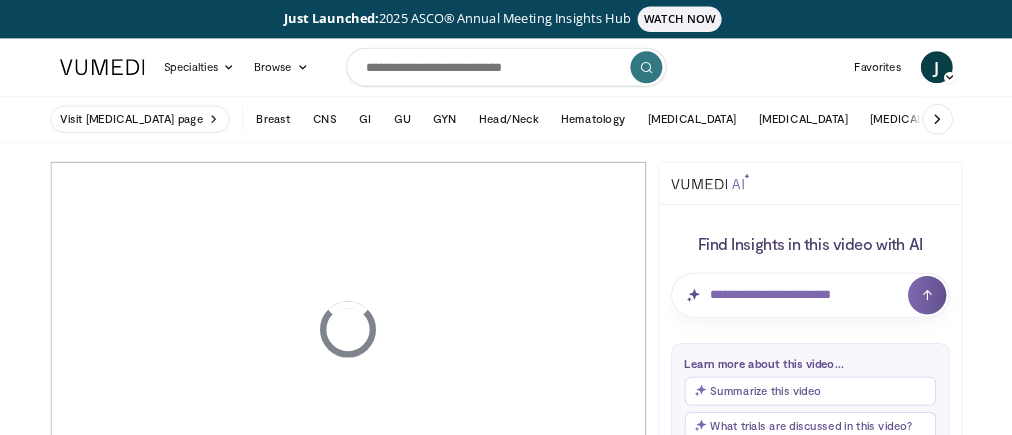 scroll, scrollTop: 0, scrollLeft: 0, axis: both 